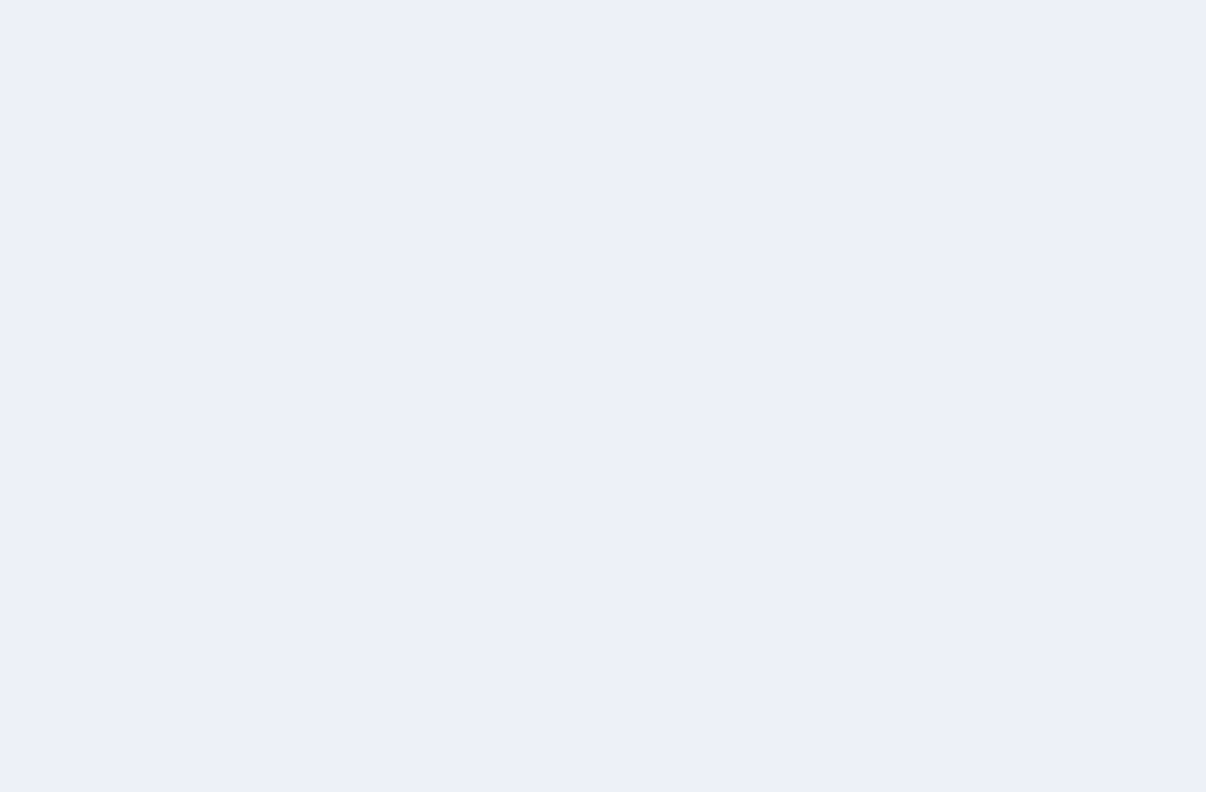 scroll, scrollTop: 0, scrollLeft: 0, axis: both 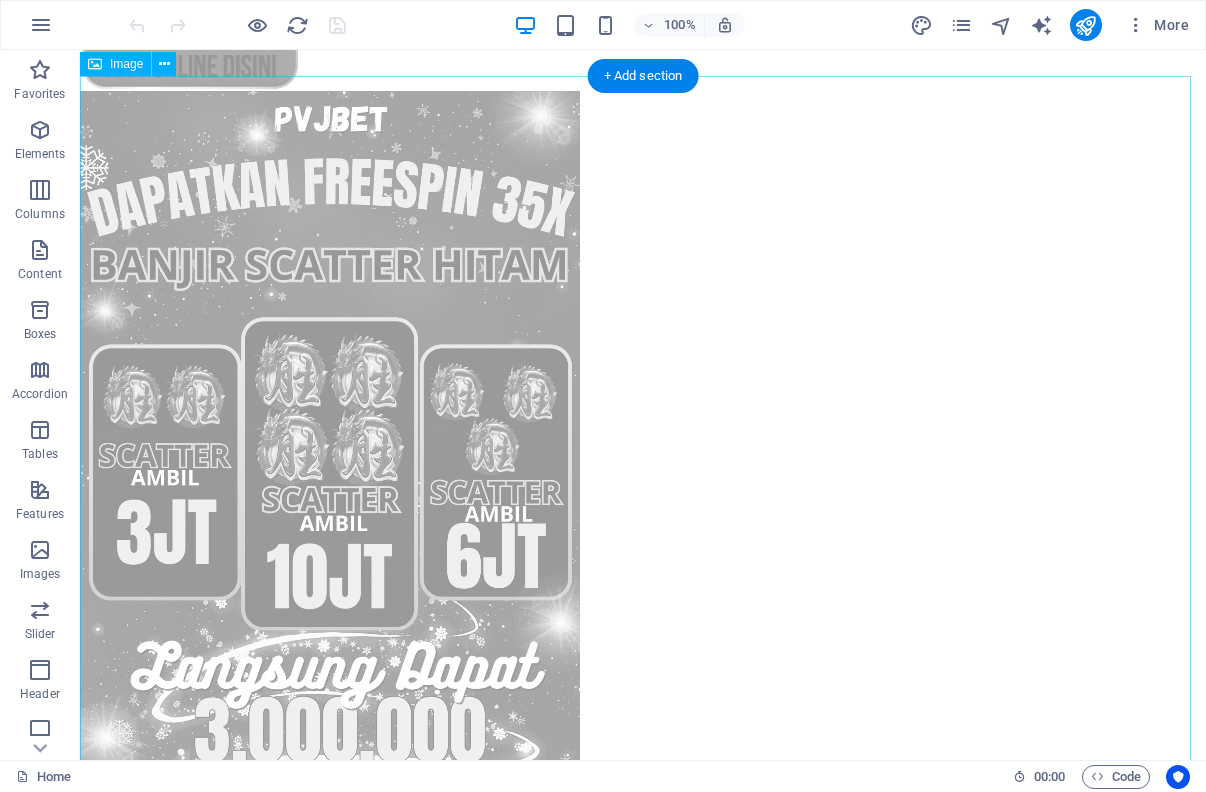 click at bounding box center [643, 491] 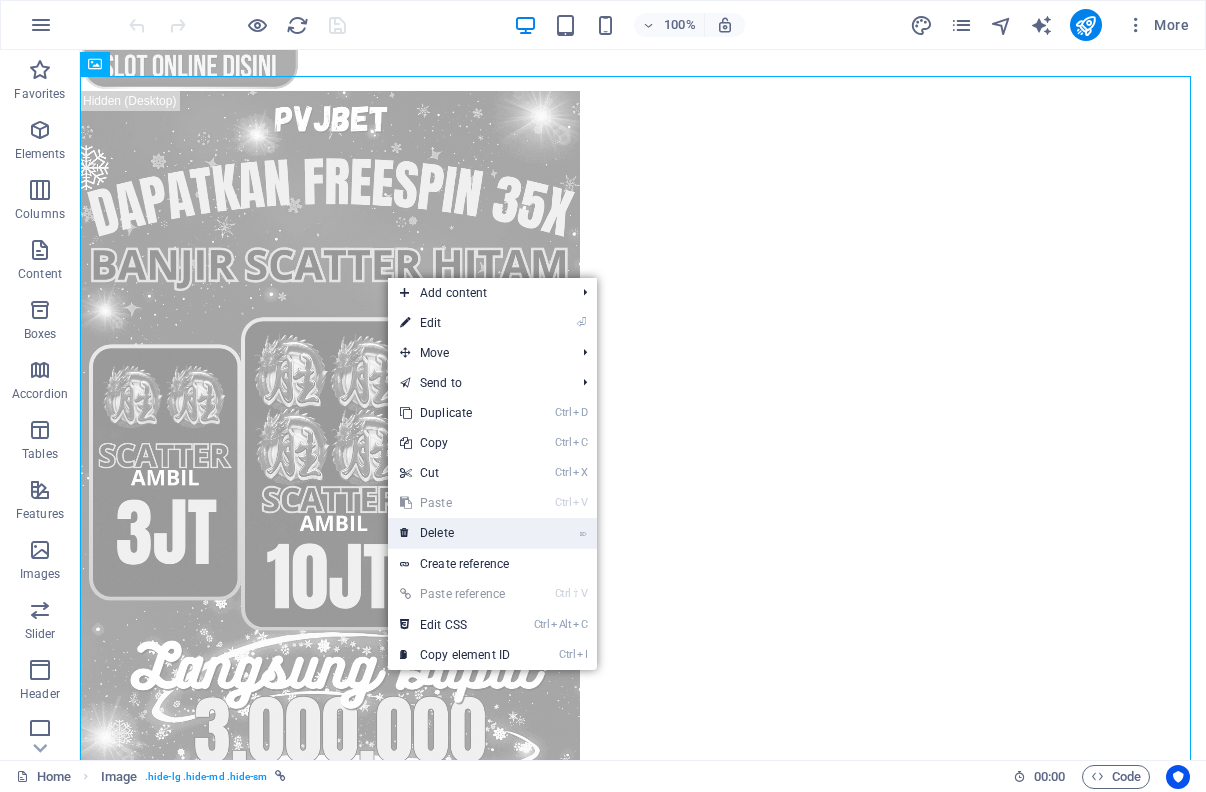 click on "⌦  Delete" at bounding box center (455, 533) 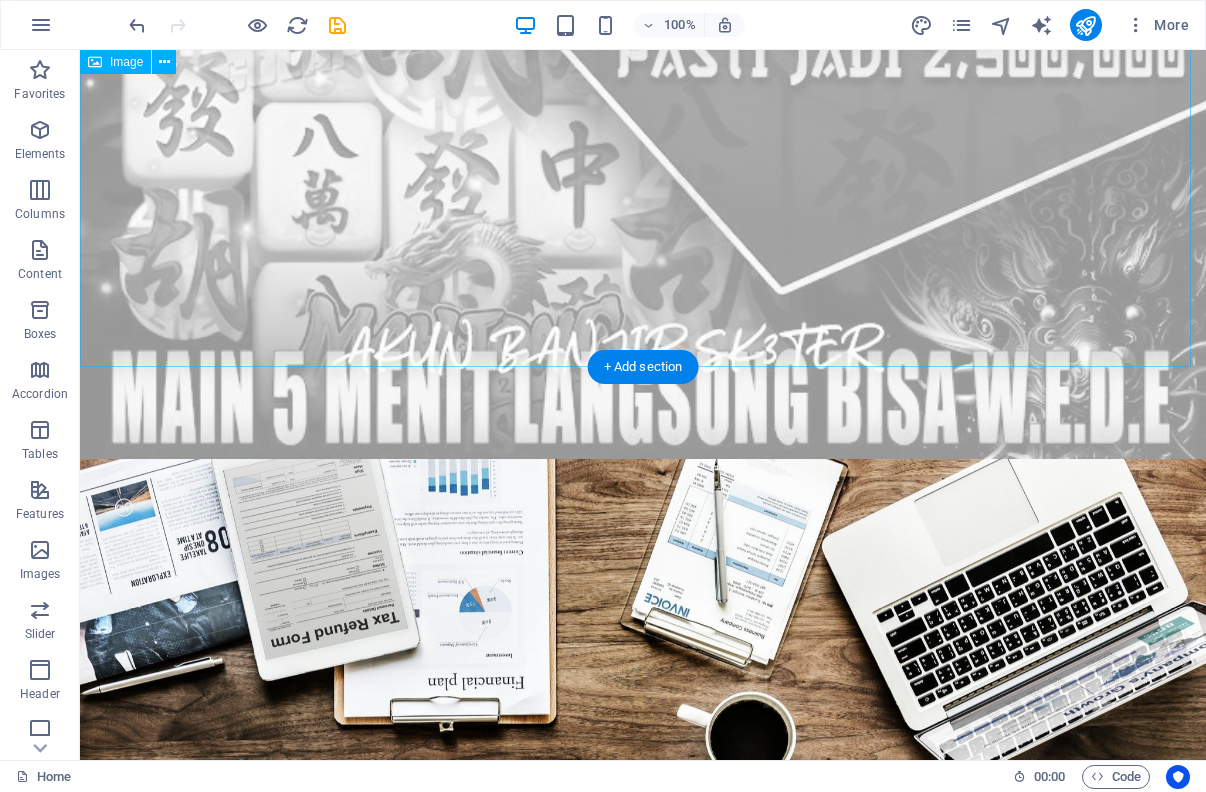 scroll, scrollTop: 570, scrollLeft: 0, axis: vertical 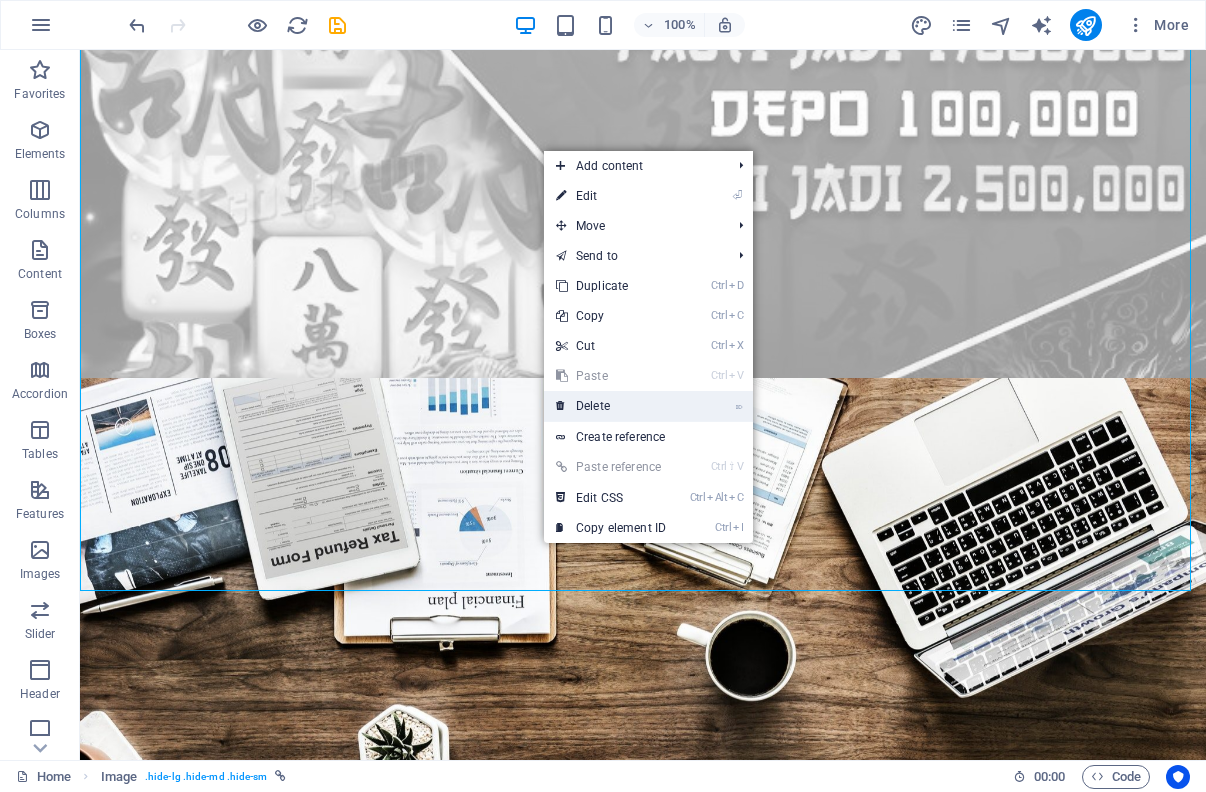 click on "⌦  Delete" at bounding box center (611, 406) 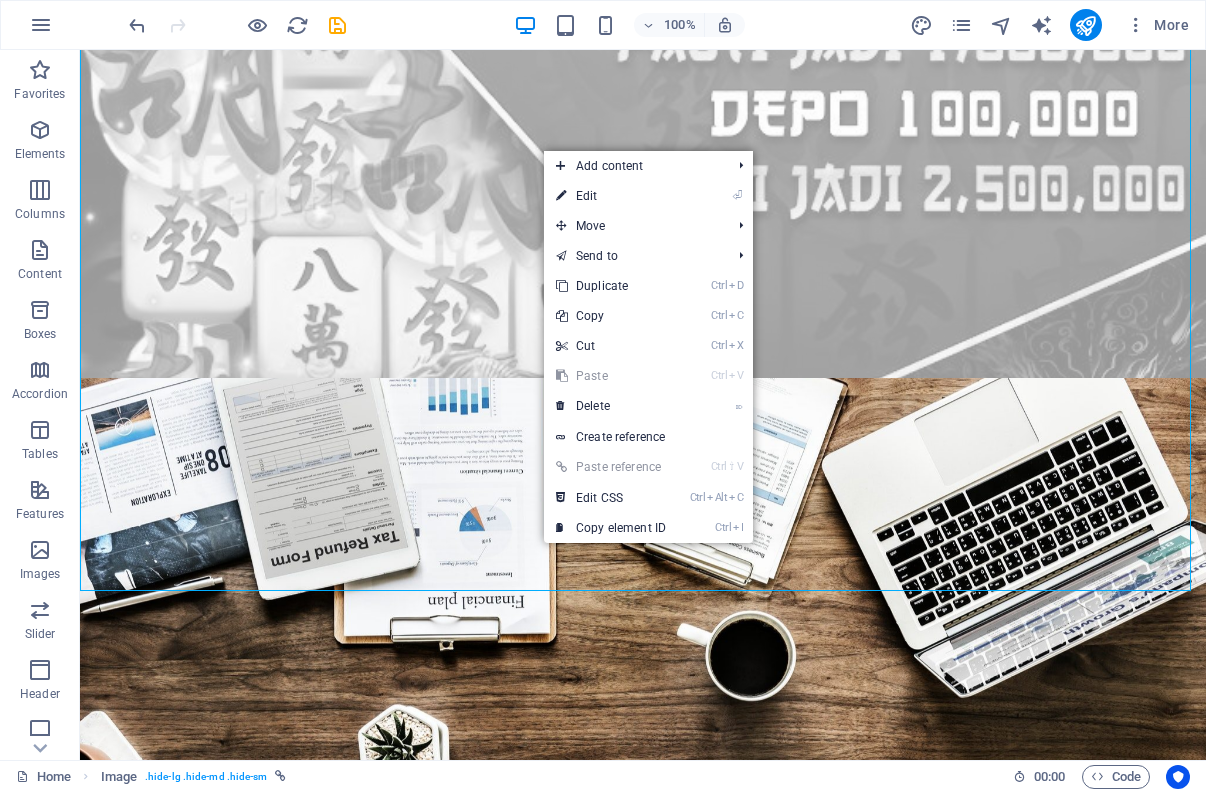 scroll, scrollTop: 0, scrollLeft: 0, axis: both 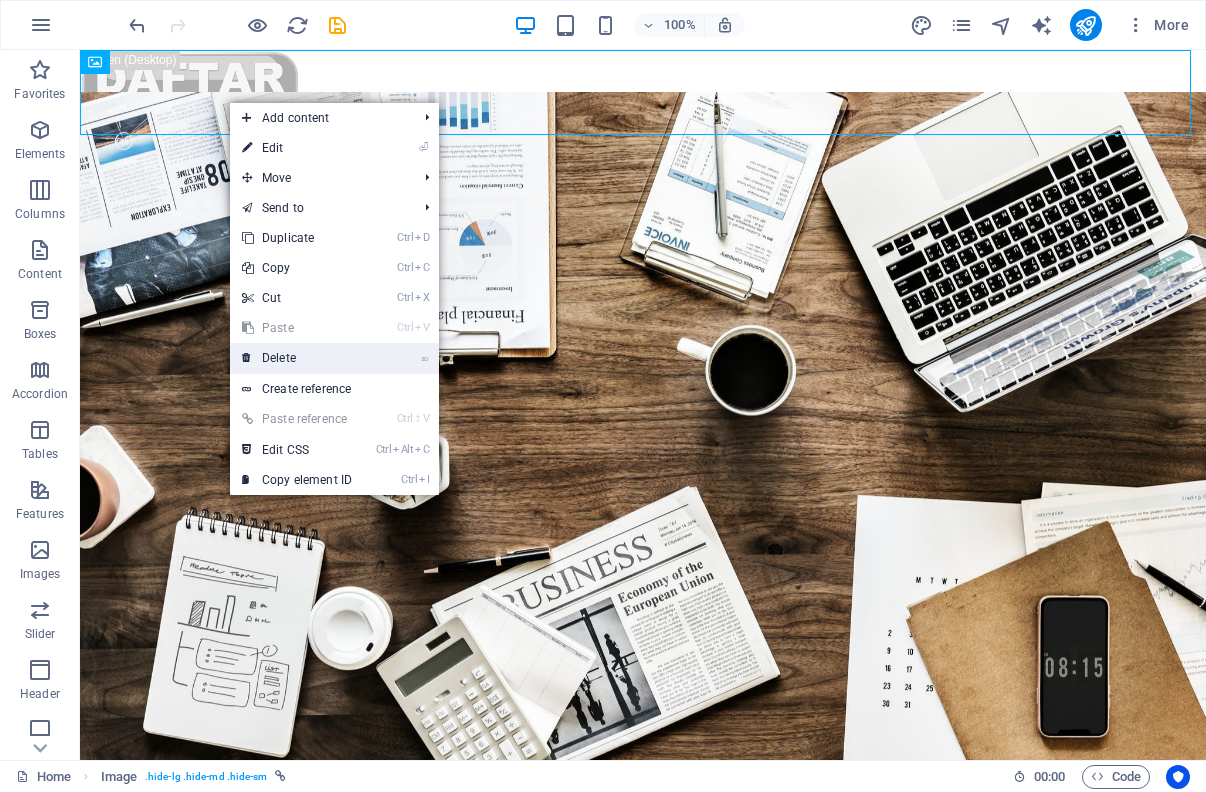 drag, startPoint x: 314, startPoint y: 355, endPoint x: 234, endPoint y: 148, distance: 221.92116 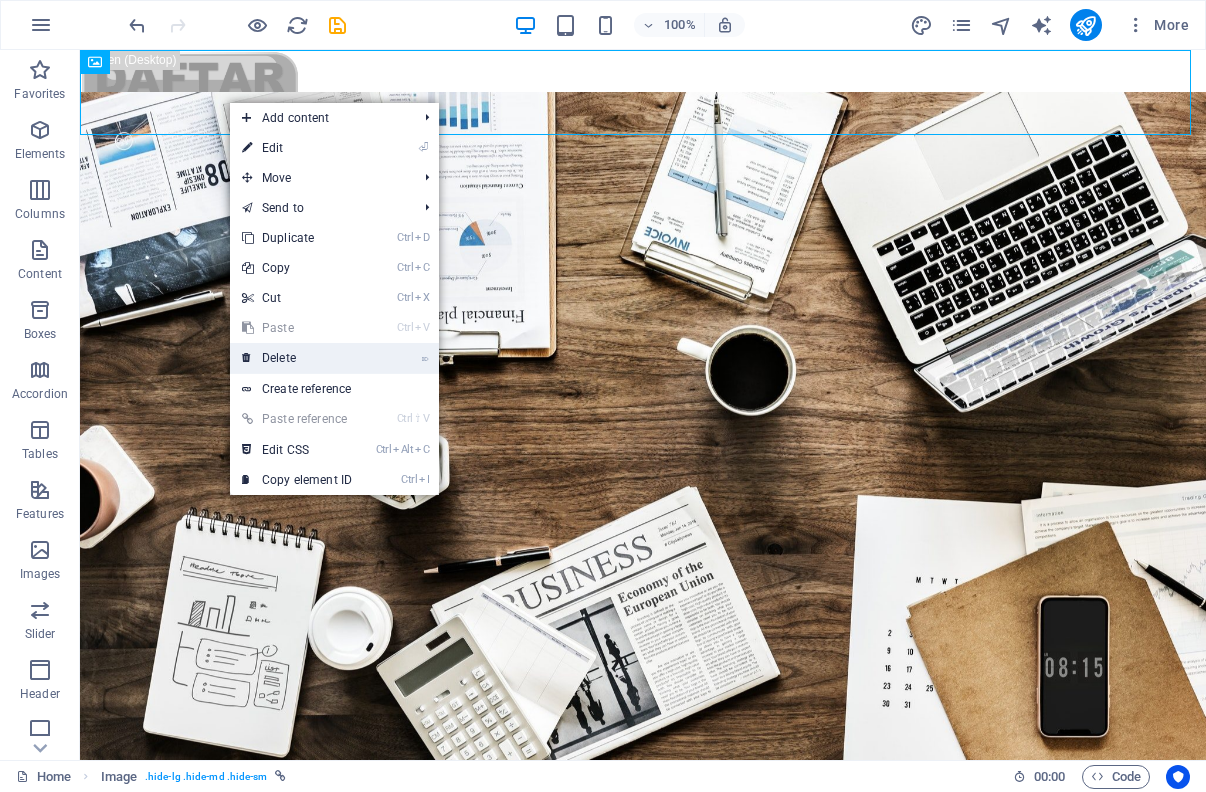 click on "⌦  Delete" at bounding box center (297, 358) 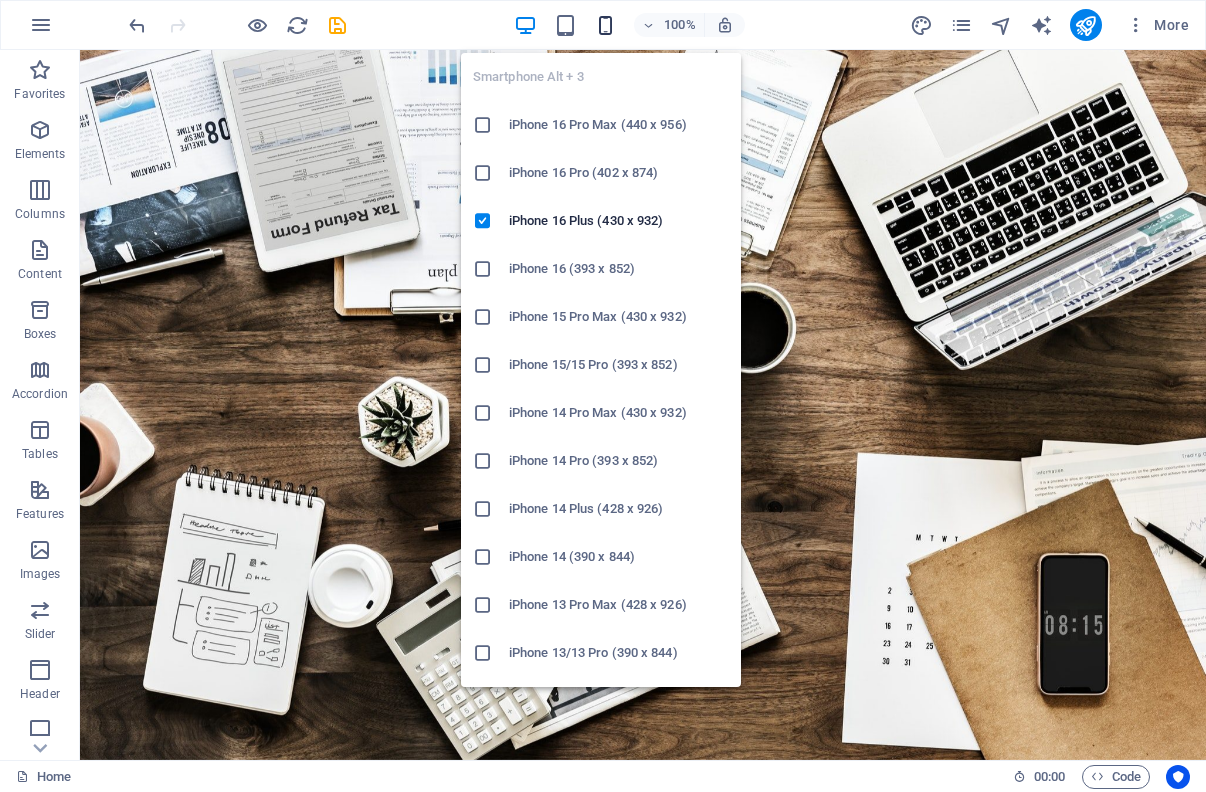 click at bounding box center (605, 25) 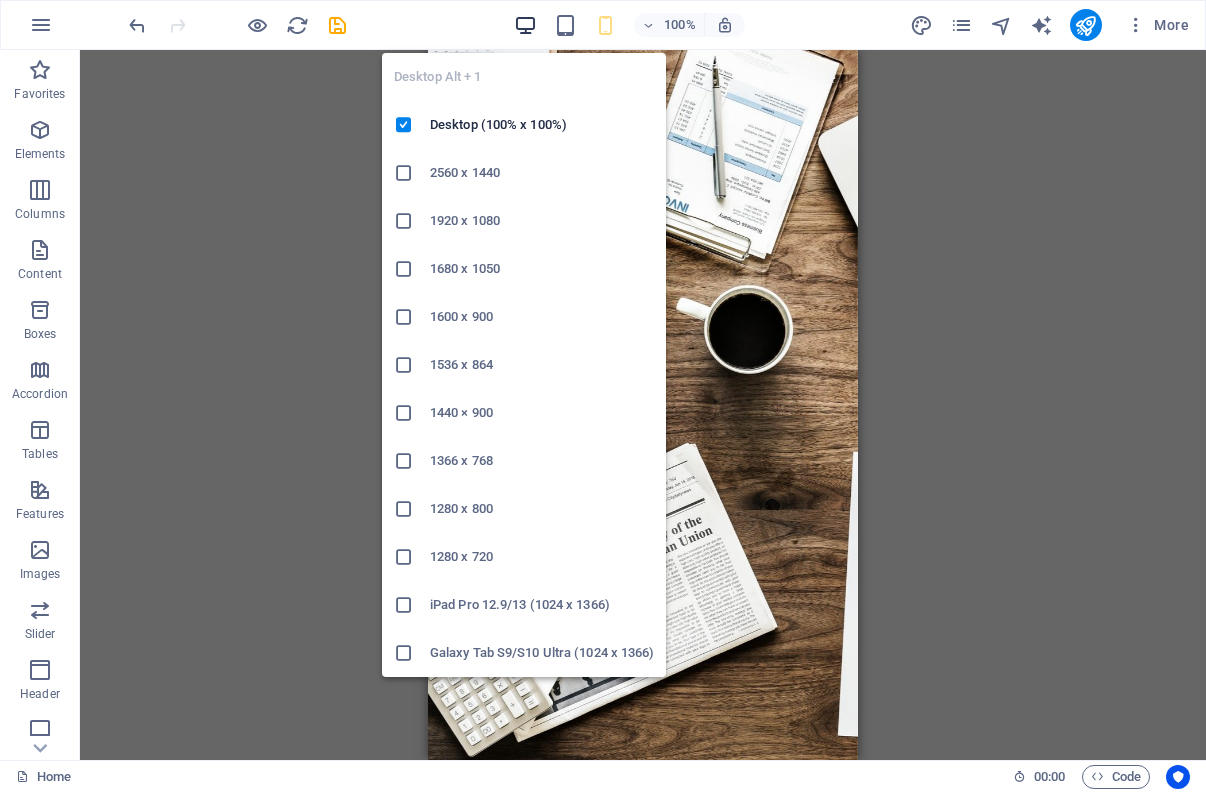 click at bounding box center (525, 25) 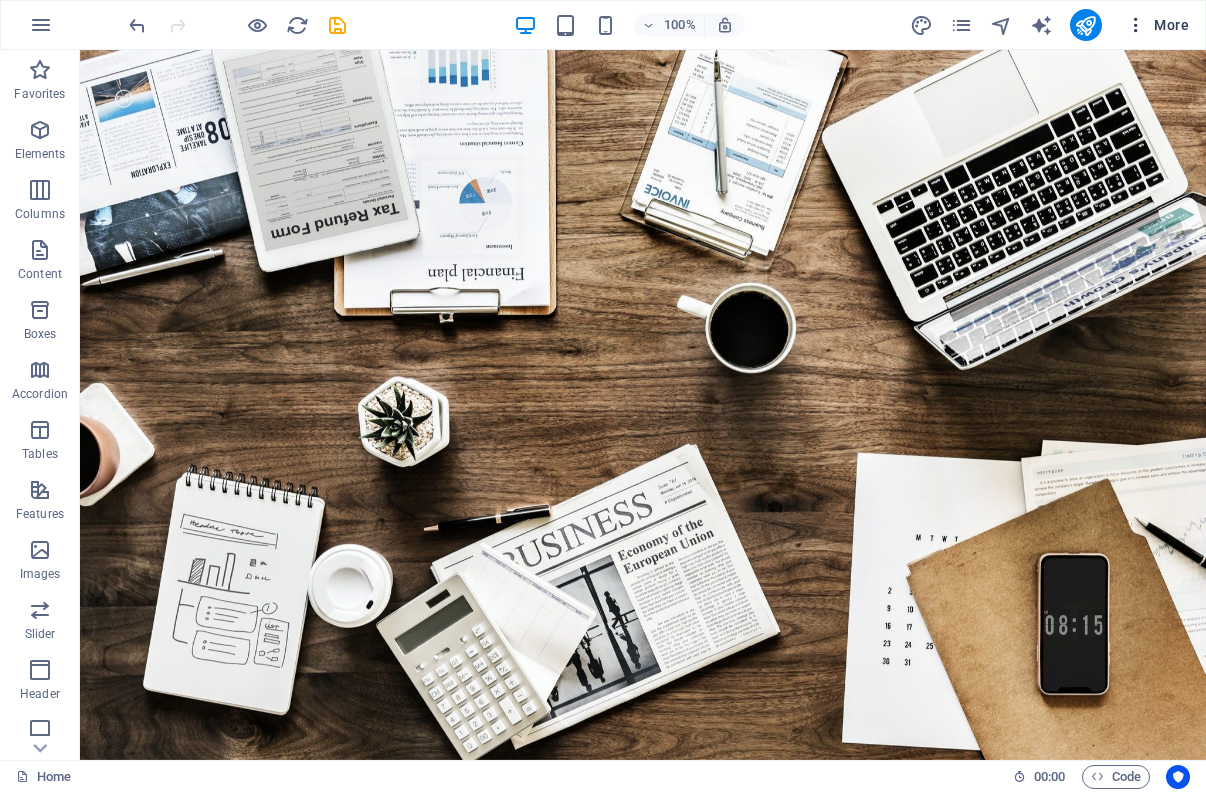 click on "More" at bounding box center (1157, 25) 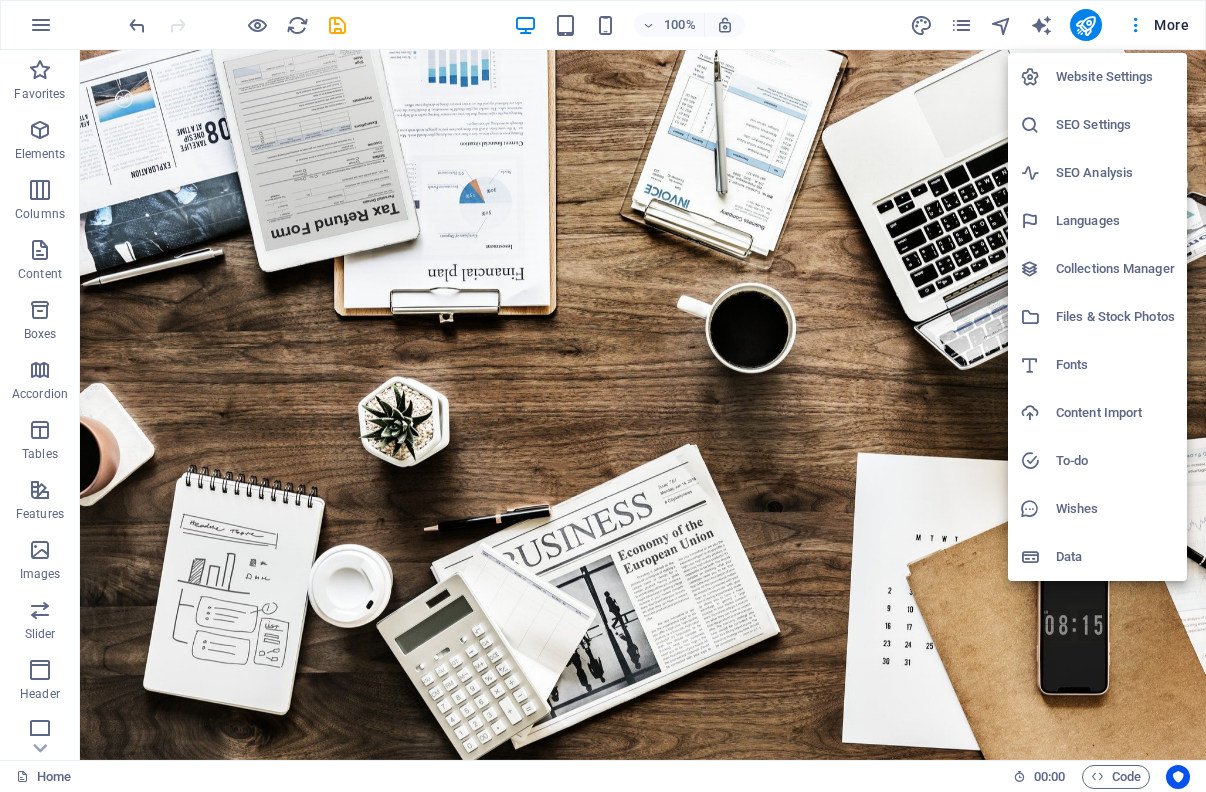 click at bounding box center [603, 396] 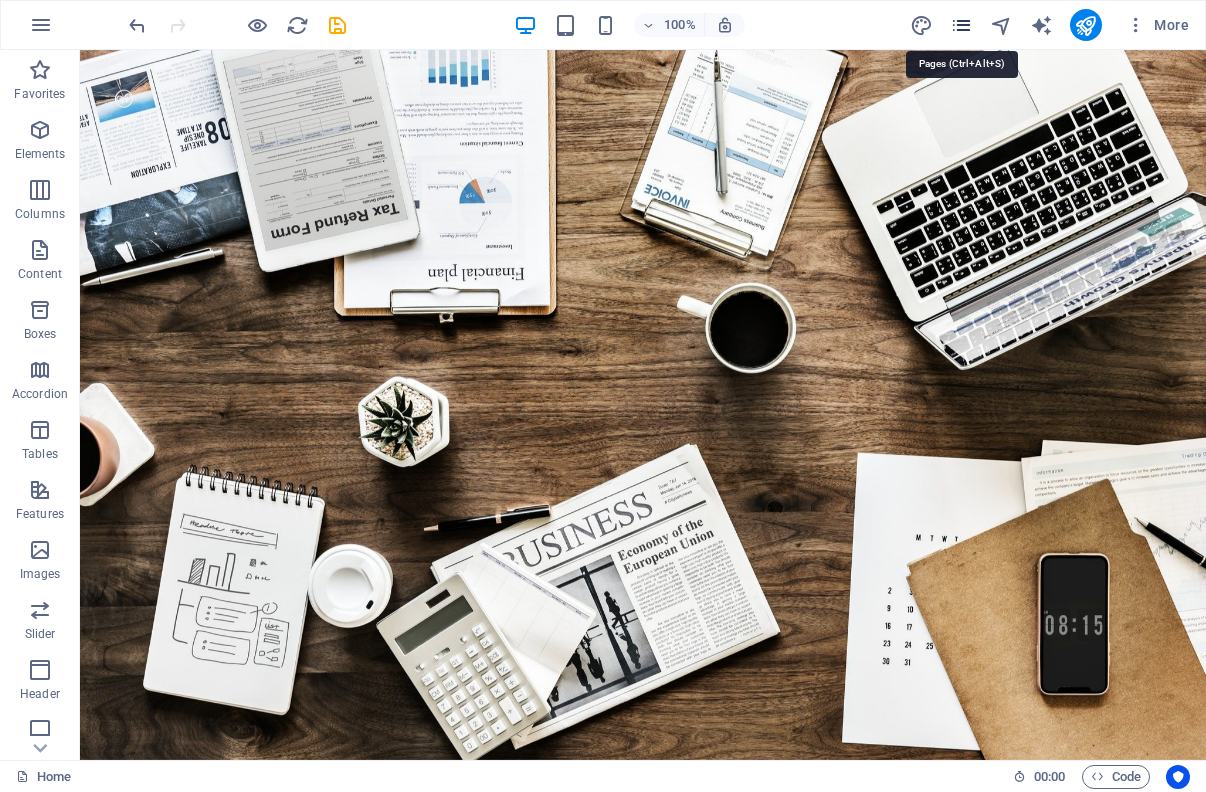 click at bounding box center (961, 25) 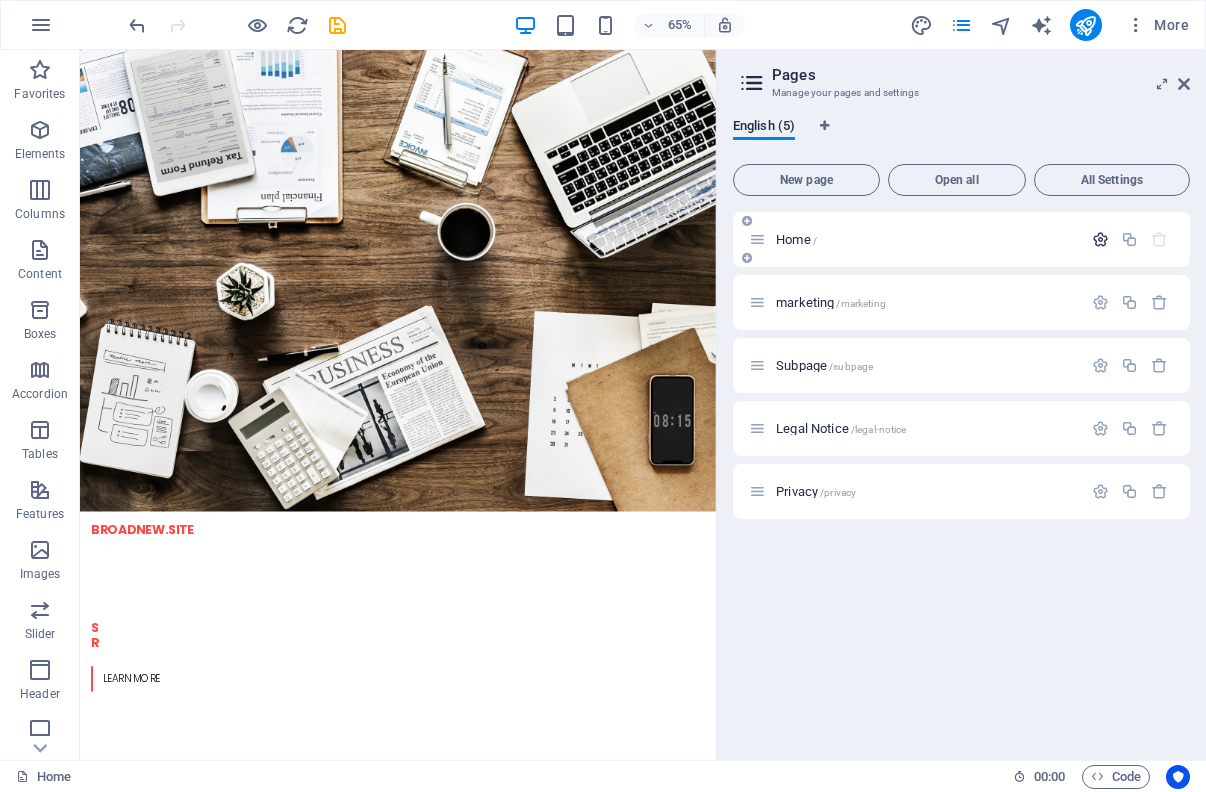 drag, startPoint x: 842, startPoint y: 249, endPoint x: 1097, endPoint y: 233, distance: 255.50146 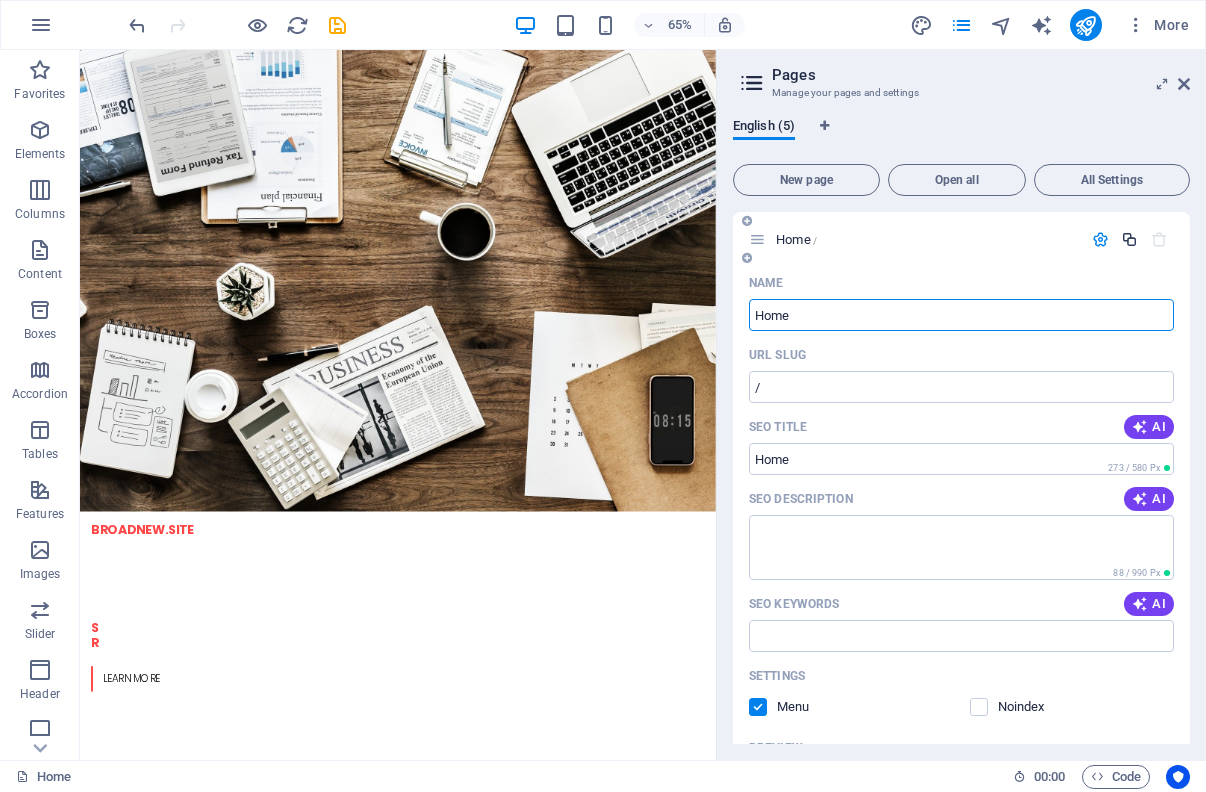 click at bounding box center [1129, 239] 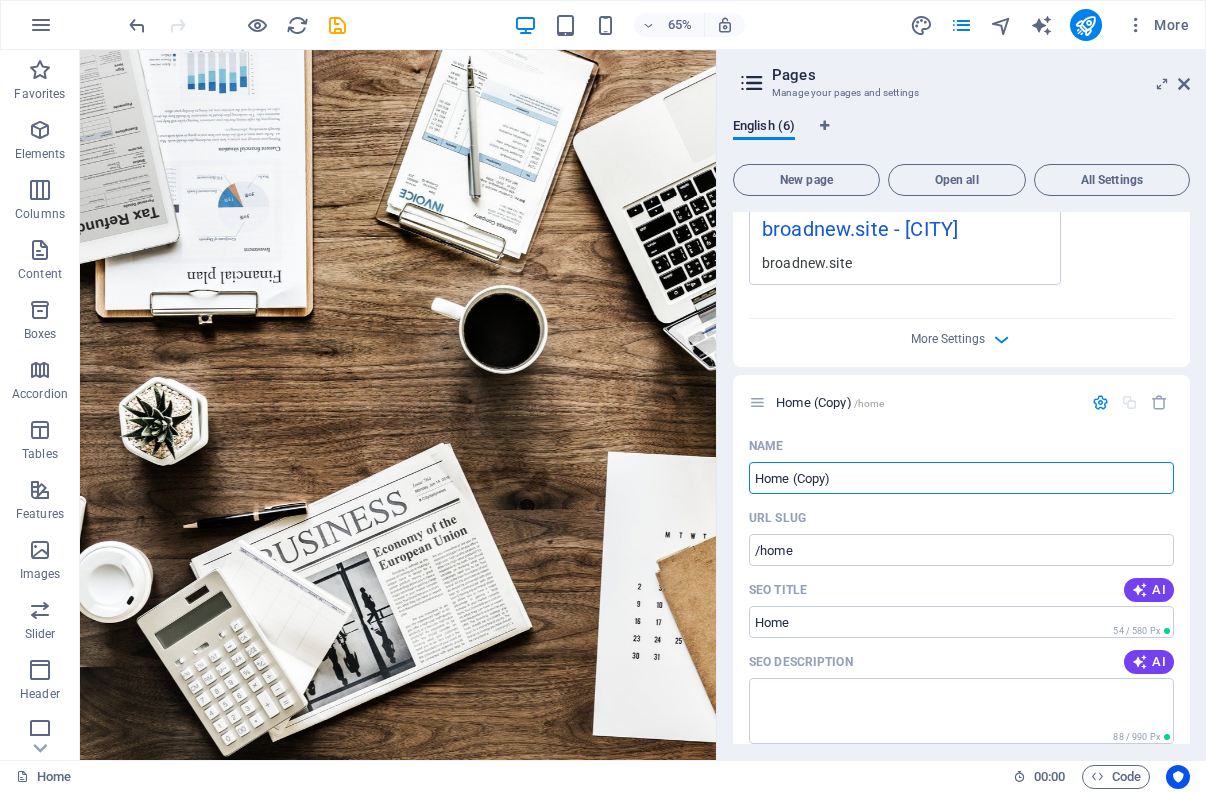 click on "www.example.com broadnew.site - [CITY] broadnew.site" at bounding box center [961, 228] 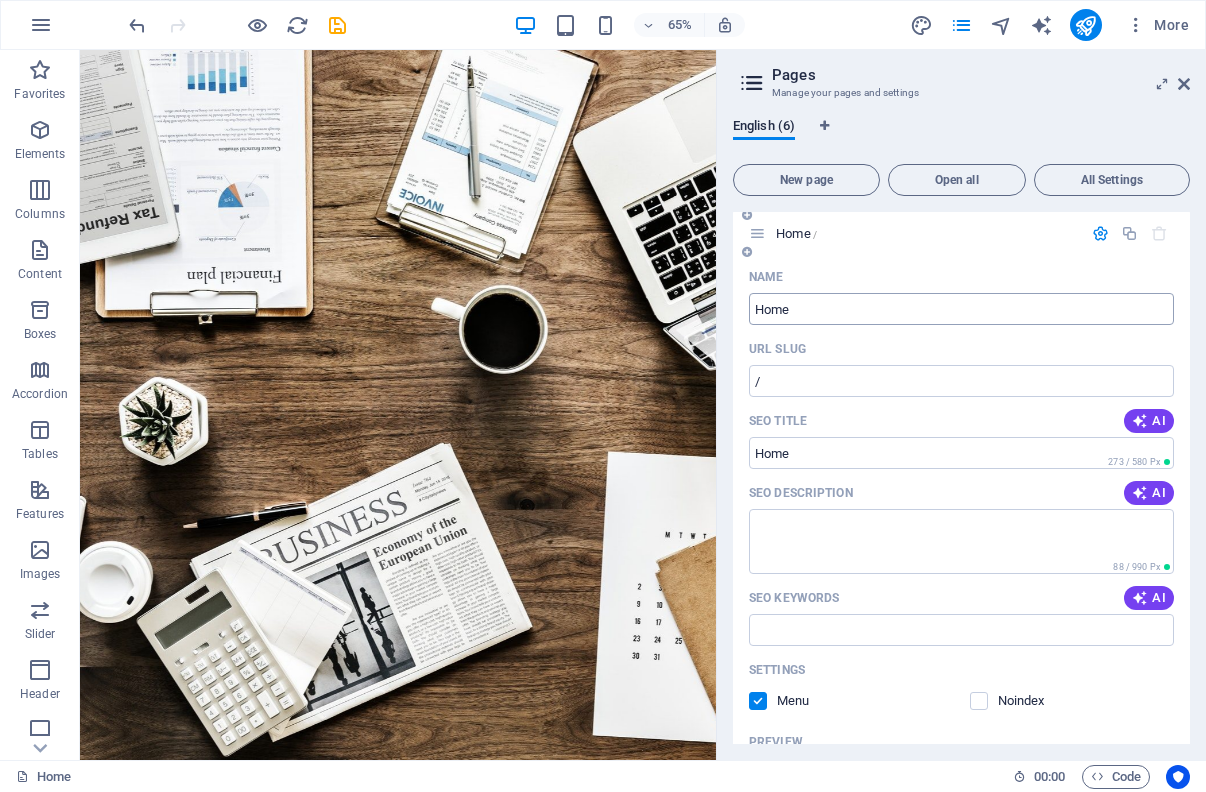 scroll, scrollTop: 0, scrollLeft: 0, axis: both 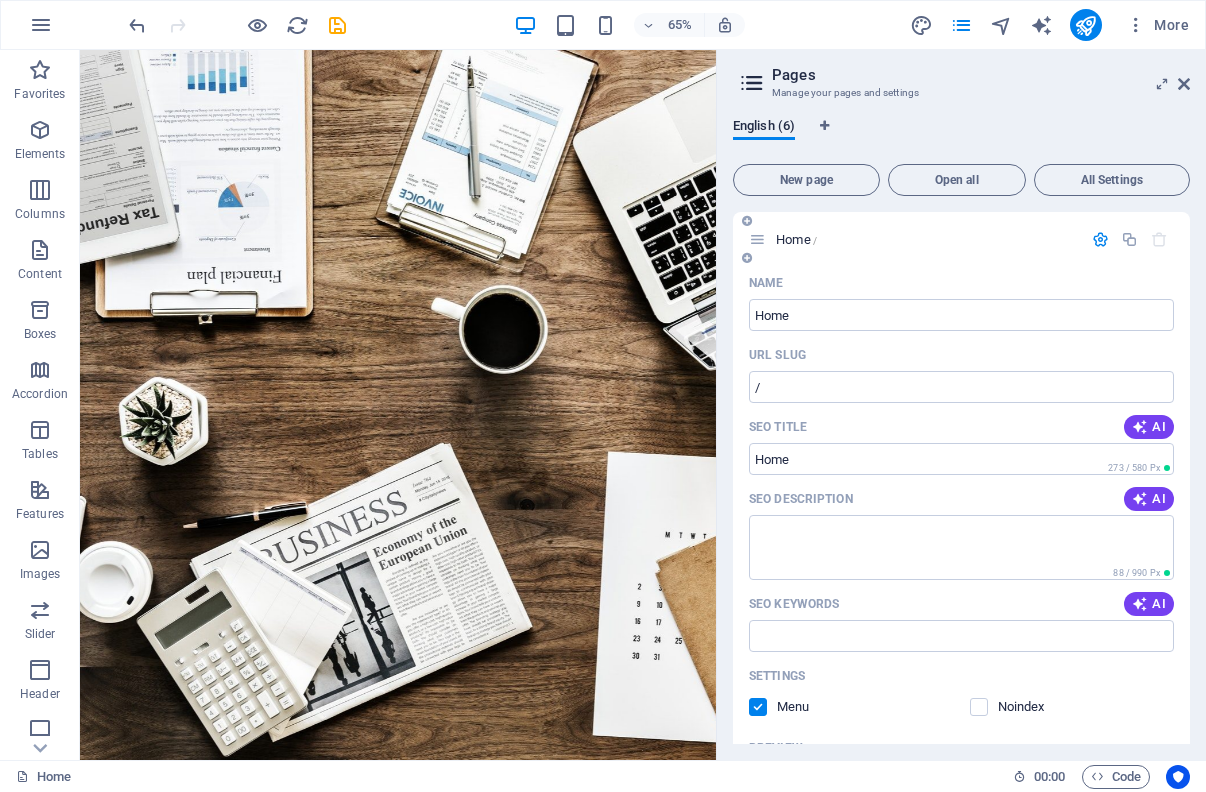 click at bounding box center (1129, 239) 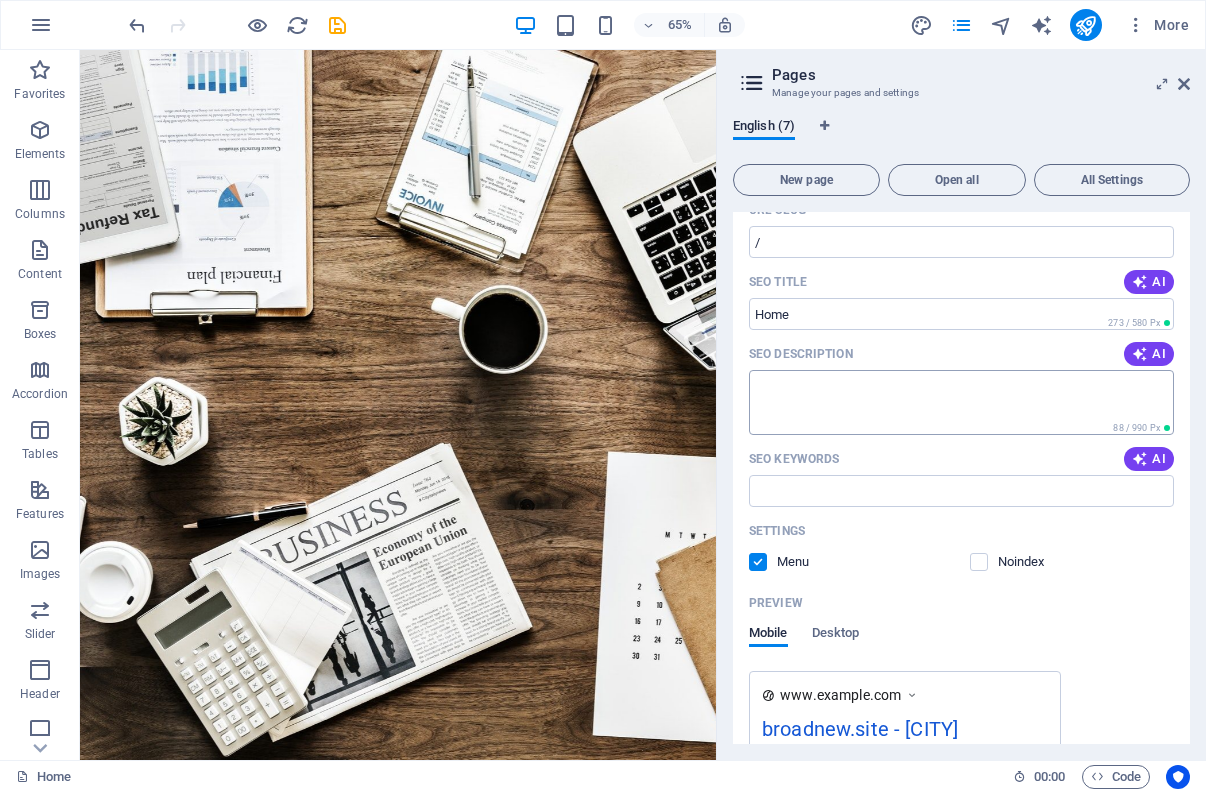 scroll, scrollTop: 0, scrollLeft: 0, axis: both 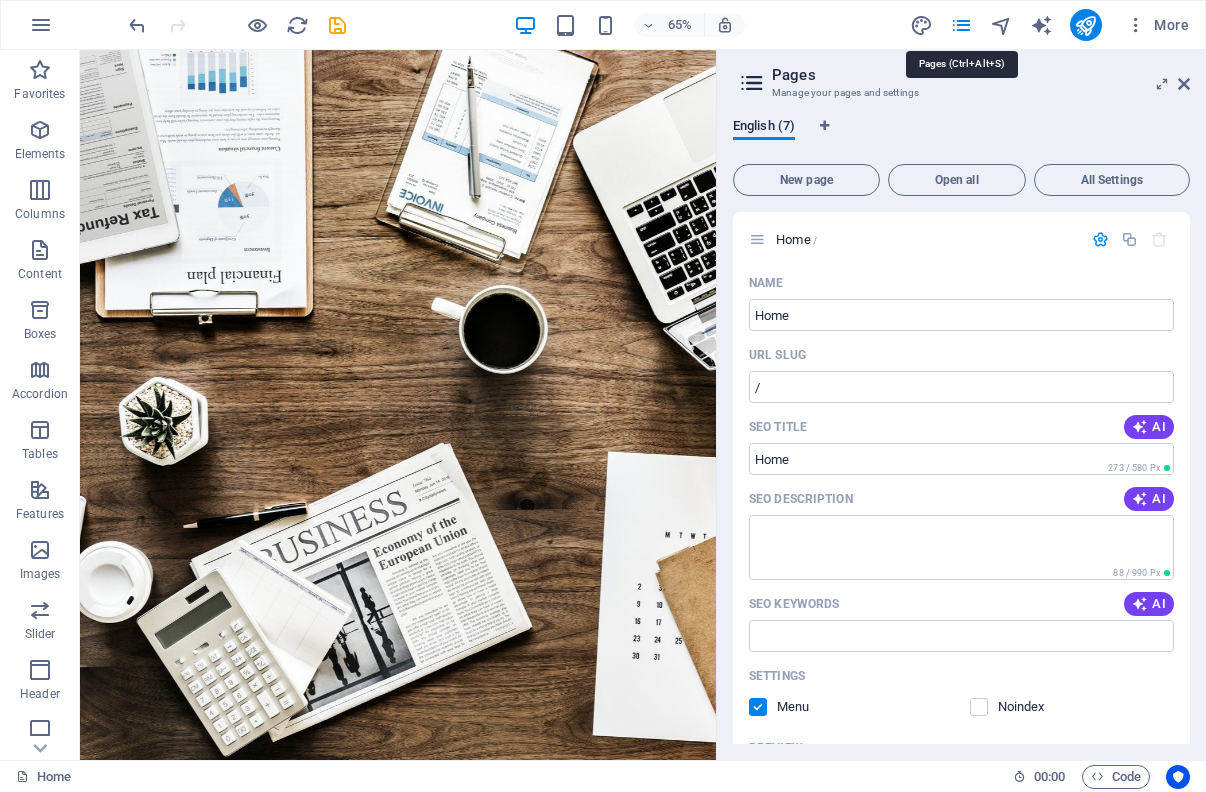 drag, startPoint x: 956, startPoint y: 26, endPoint x: 964, endPoint y: 56, distance: 31.04835 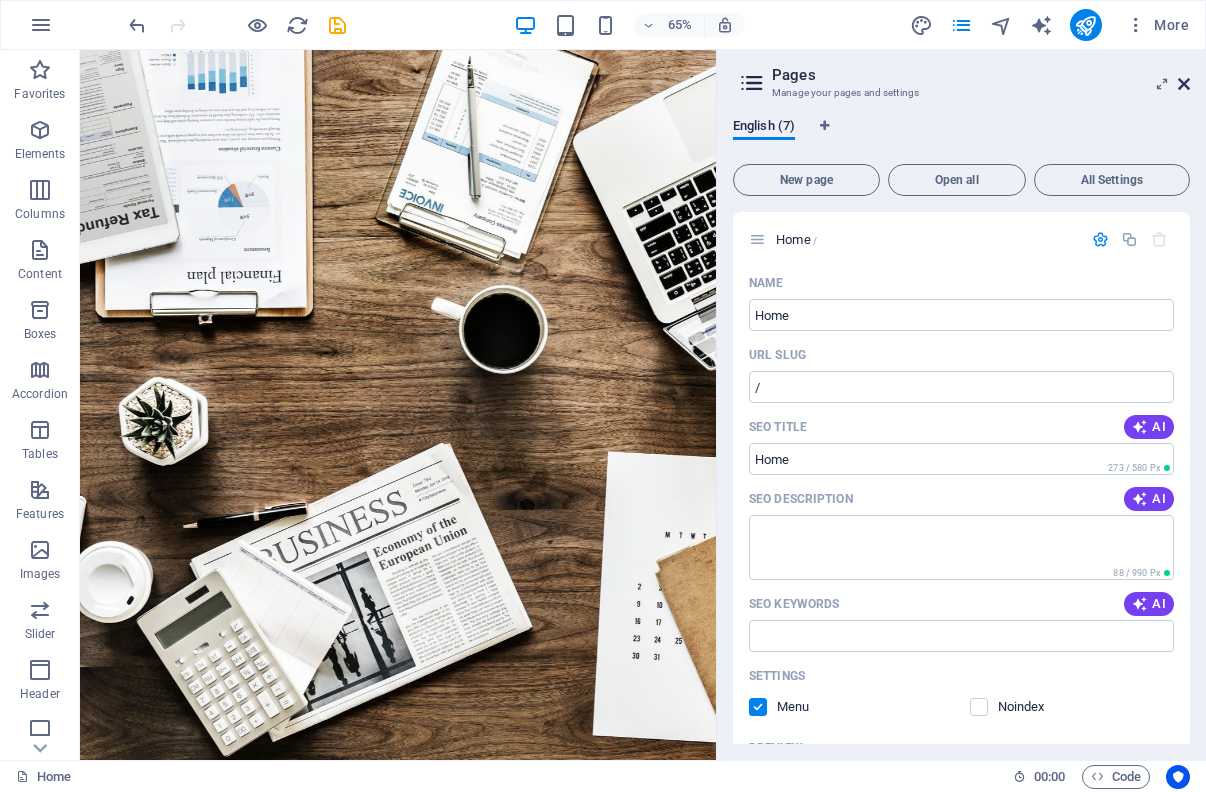 drag, startPoint x: 1185, startPoint y: 81, endPoint x: 1049, endPoint y: 27, distance: 146.3284 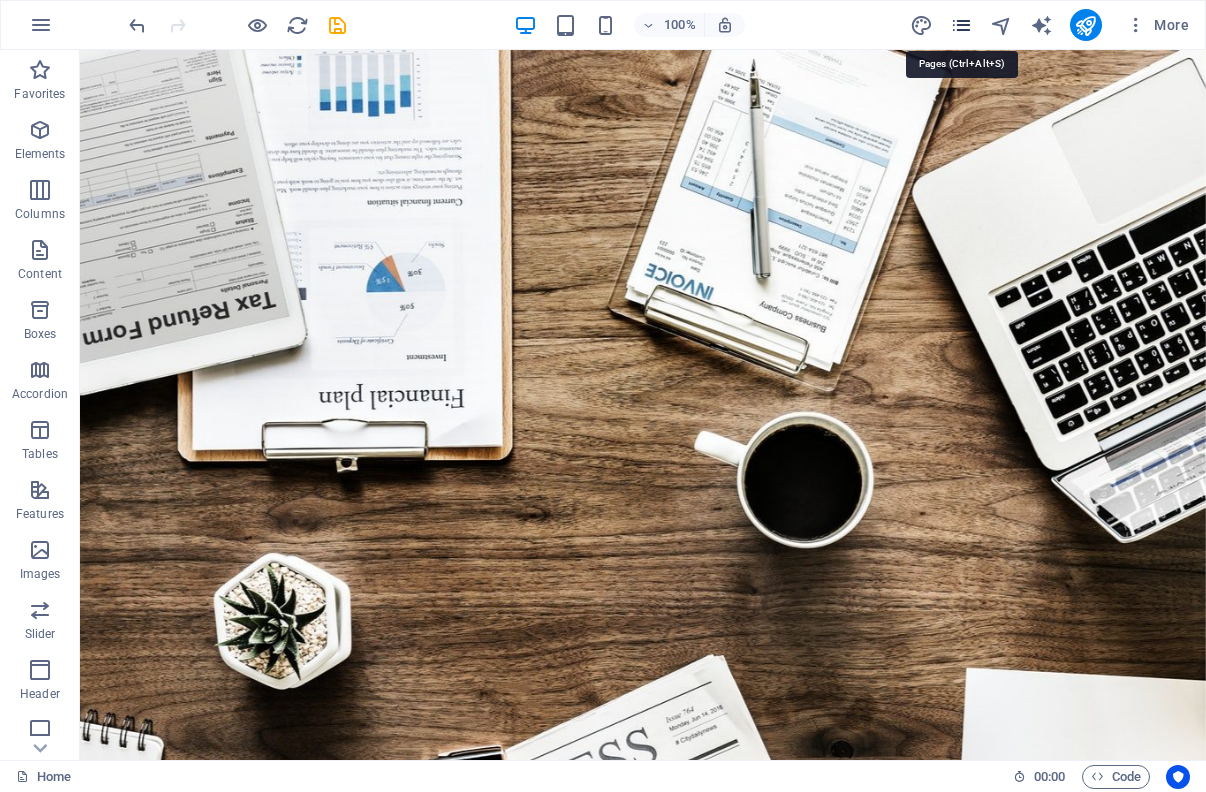 click at bounding box center (961, 25) 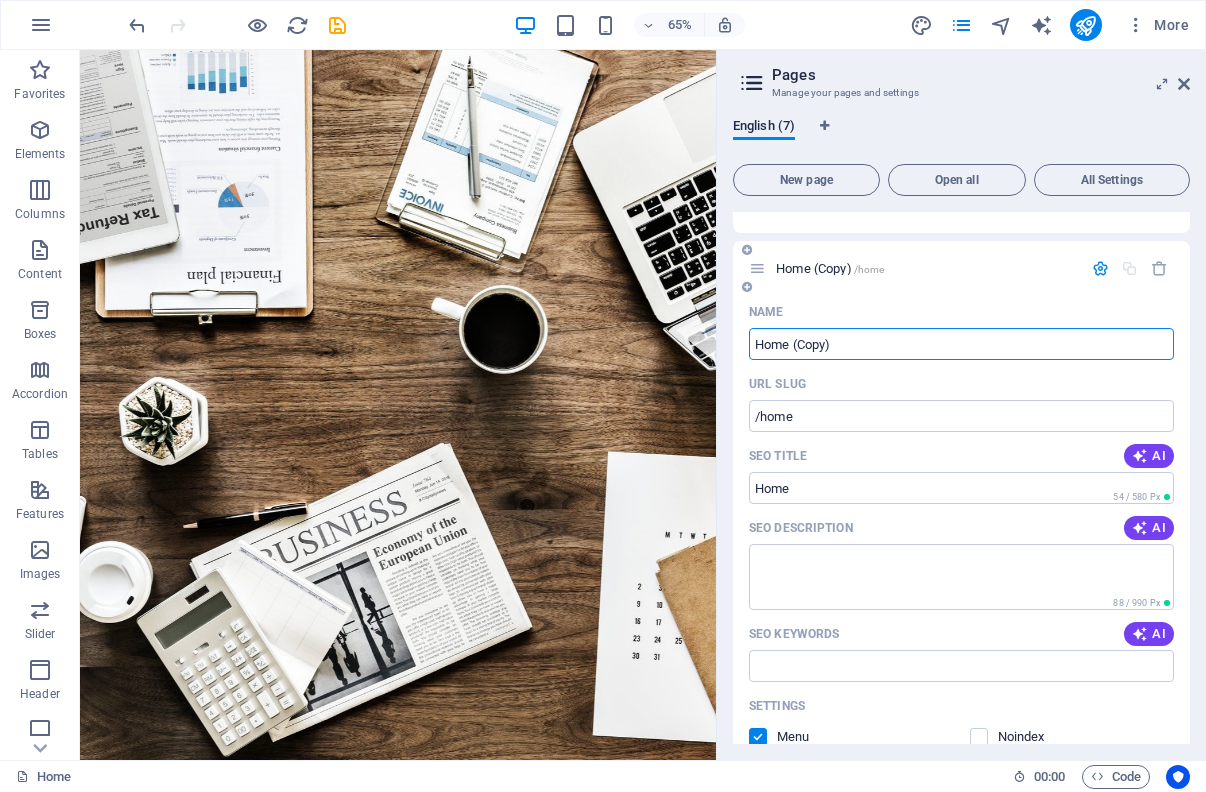 scroll, scrollTop: 900, scrollLeft: 0, axis: vertical 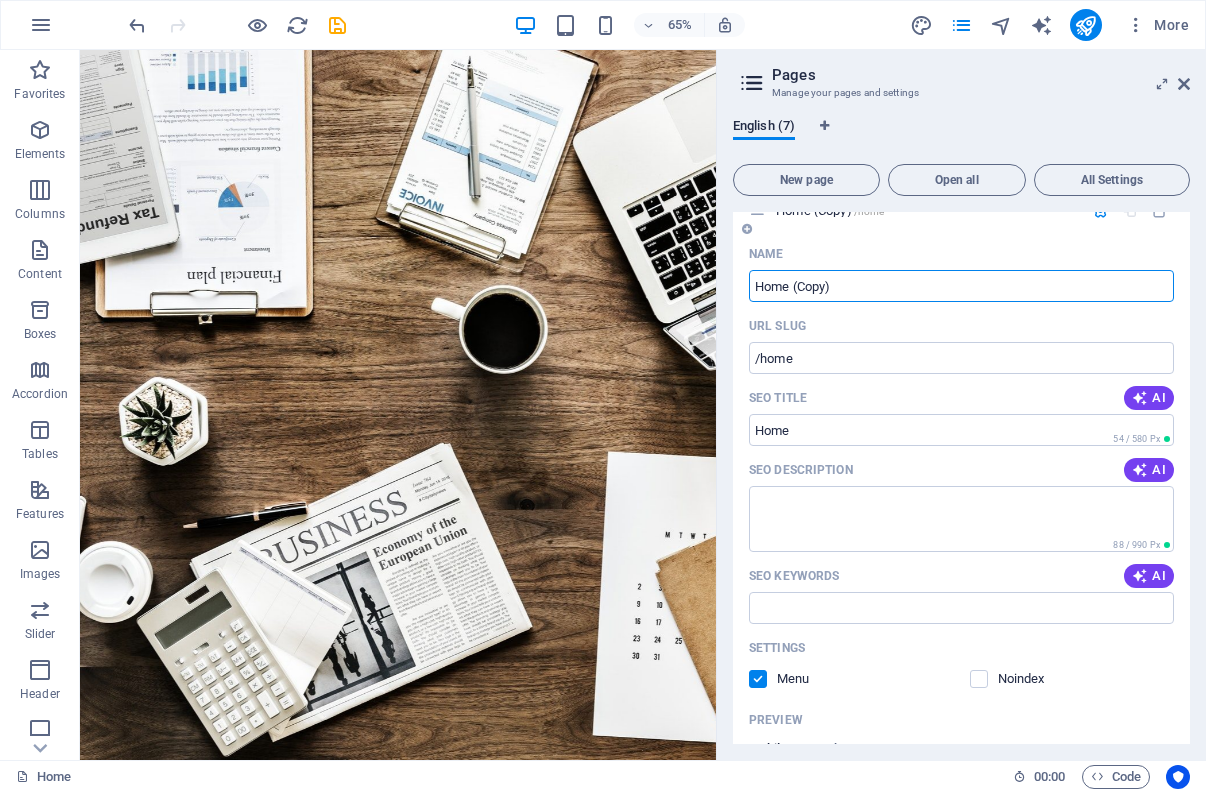 click on "Home (Copy)" at bounding box center (961, 286) 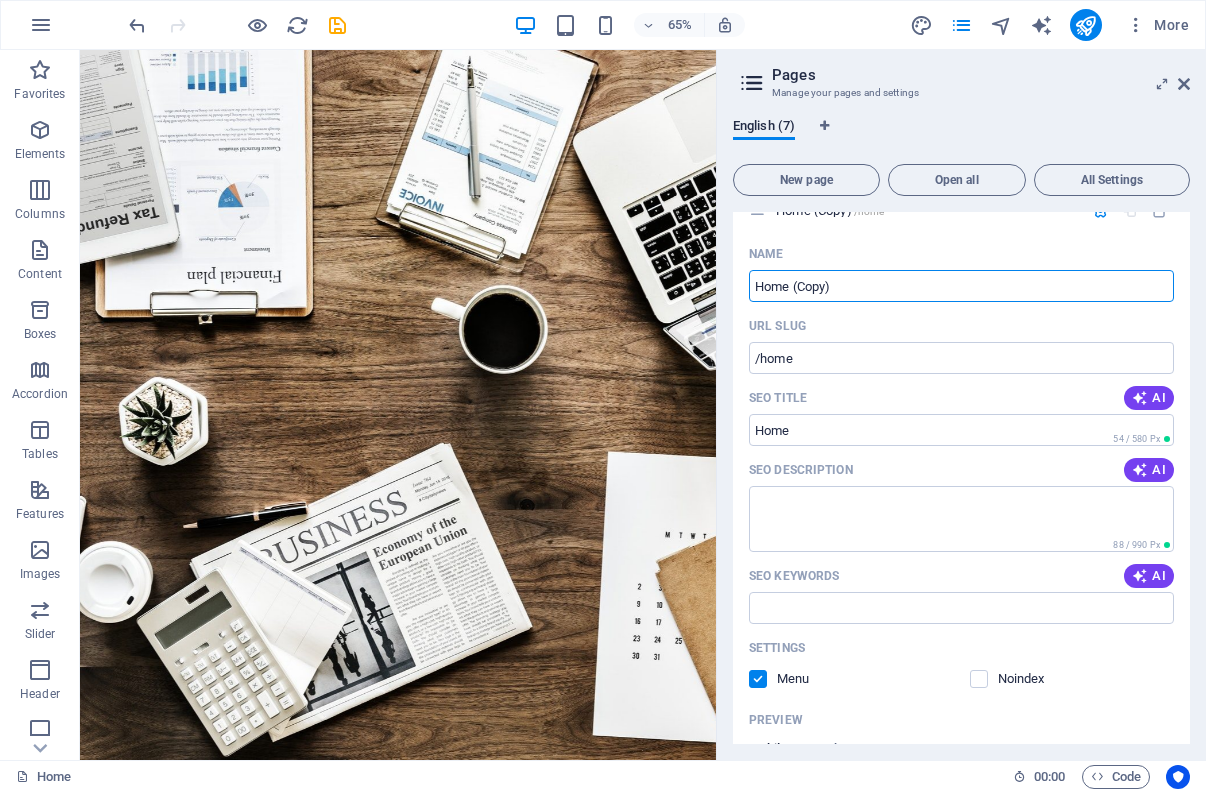 drag, startPoint x: 907, startPoint y: 285, endPoint x: 727, endPoint y: 296, distance: 180.3358 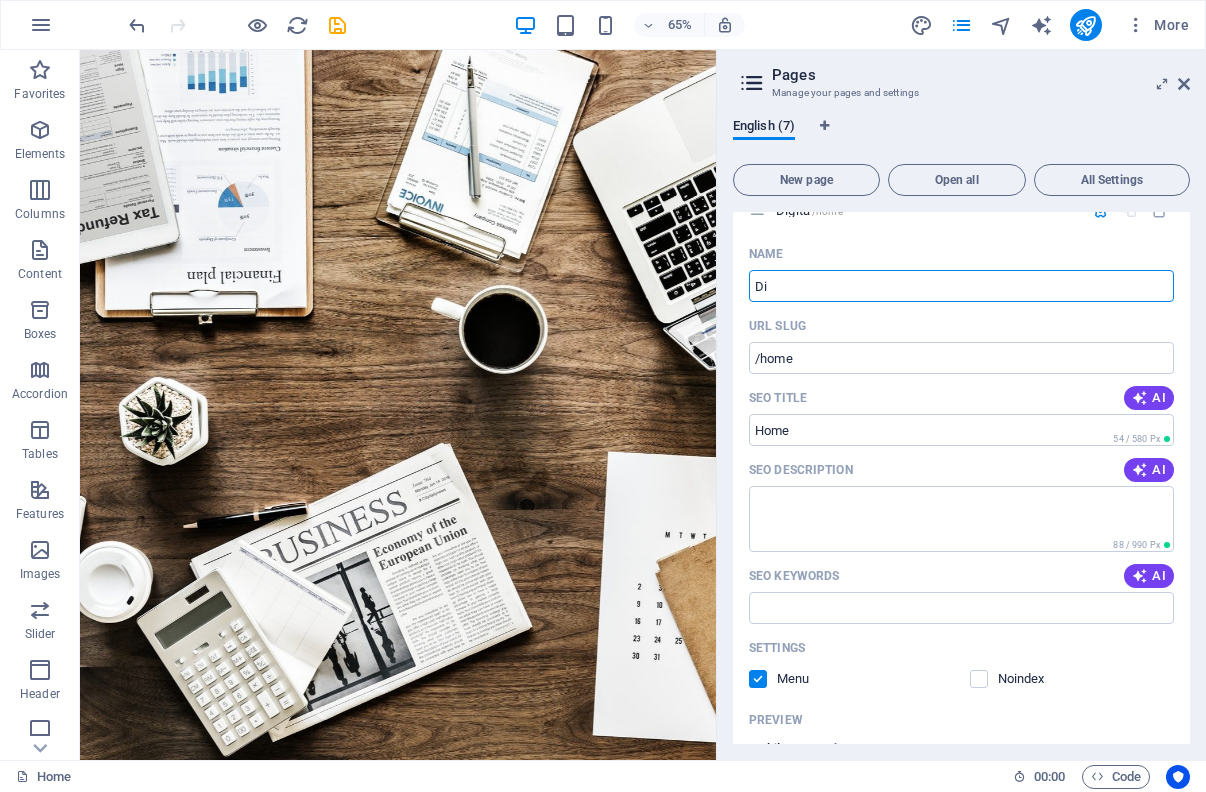 type on "D" 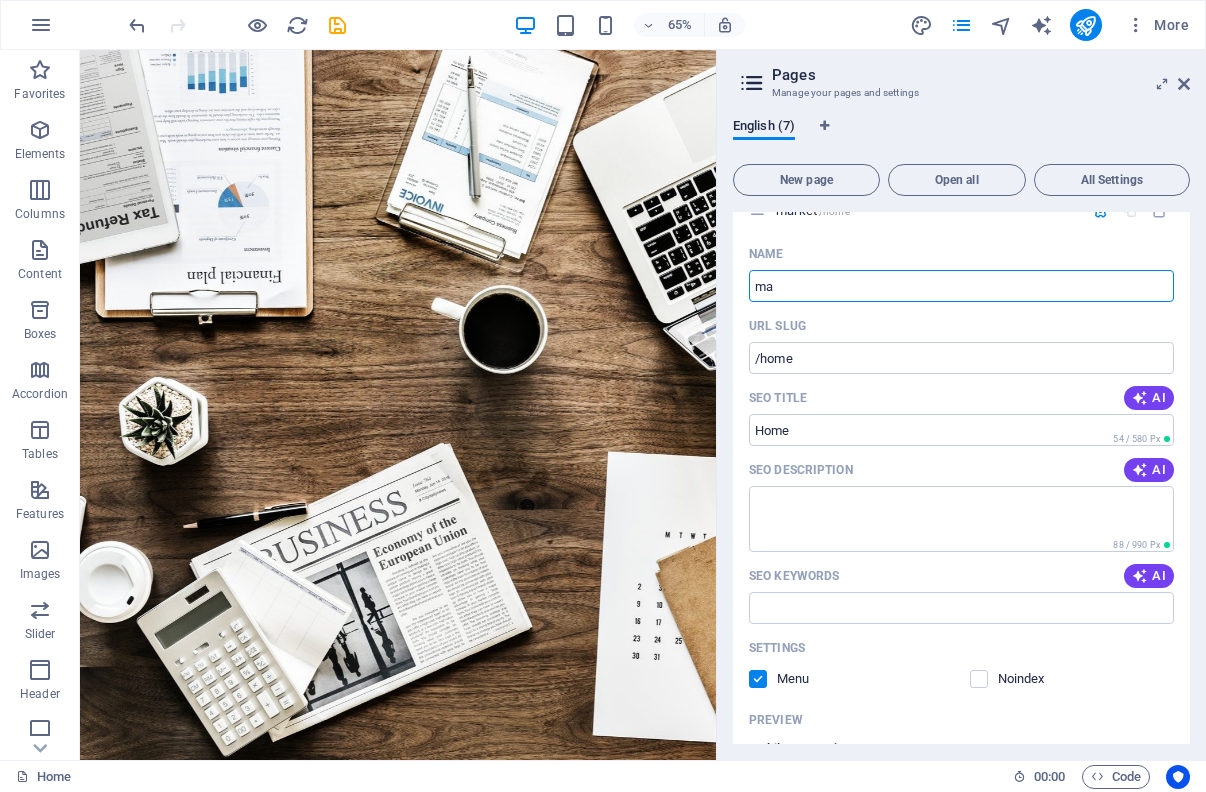 type on "m" 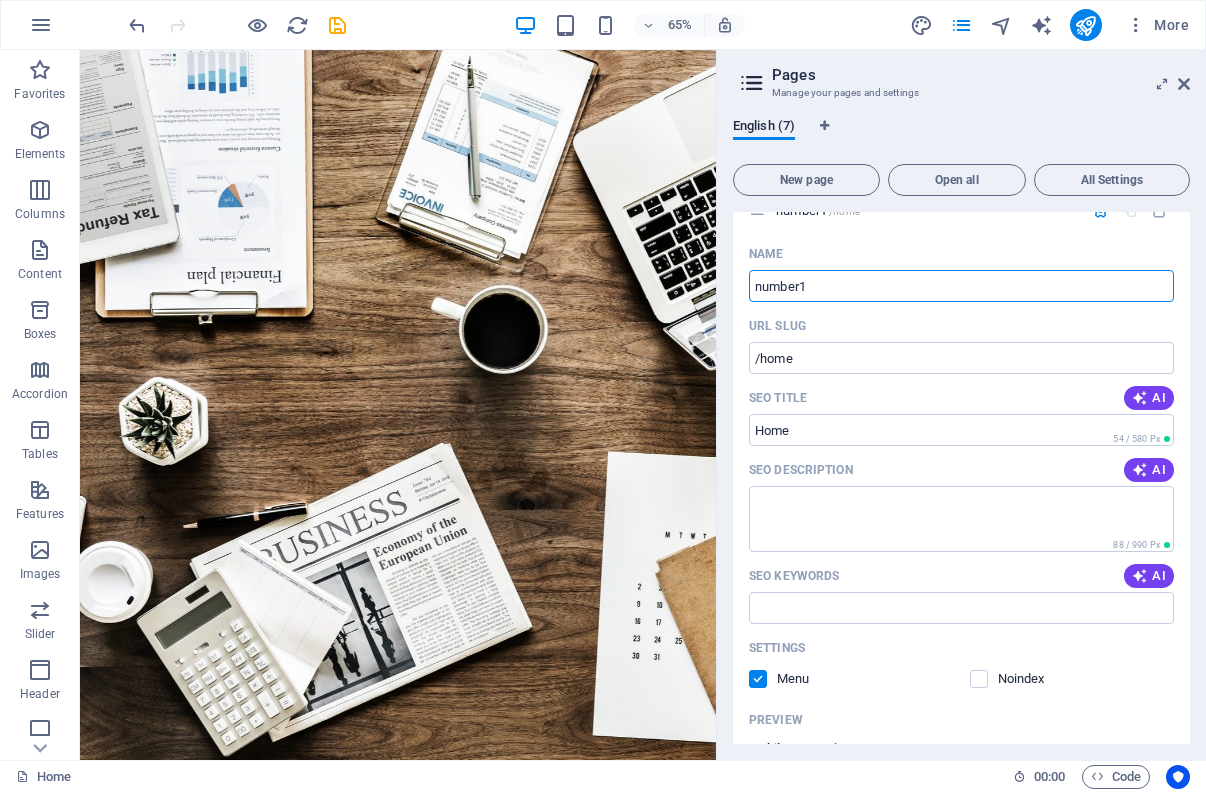 drag, startPoint x: 862, startPoint y: 335, endPoint x: 1052, endPoint y: 426, distance: 210.66798 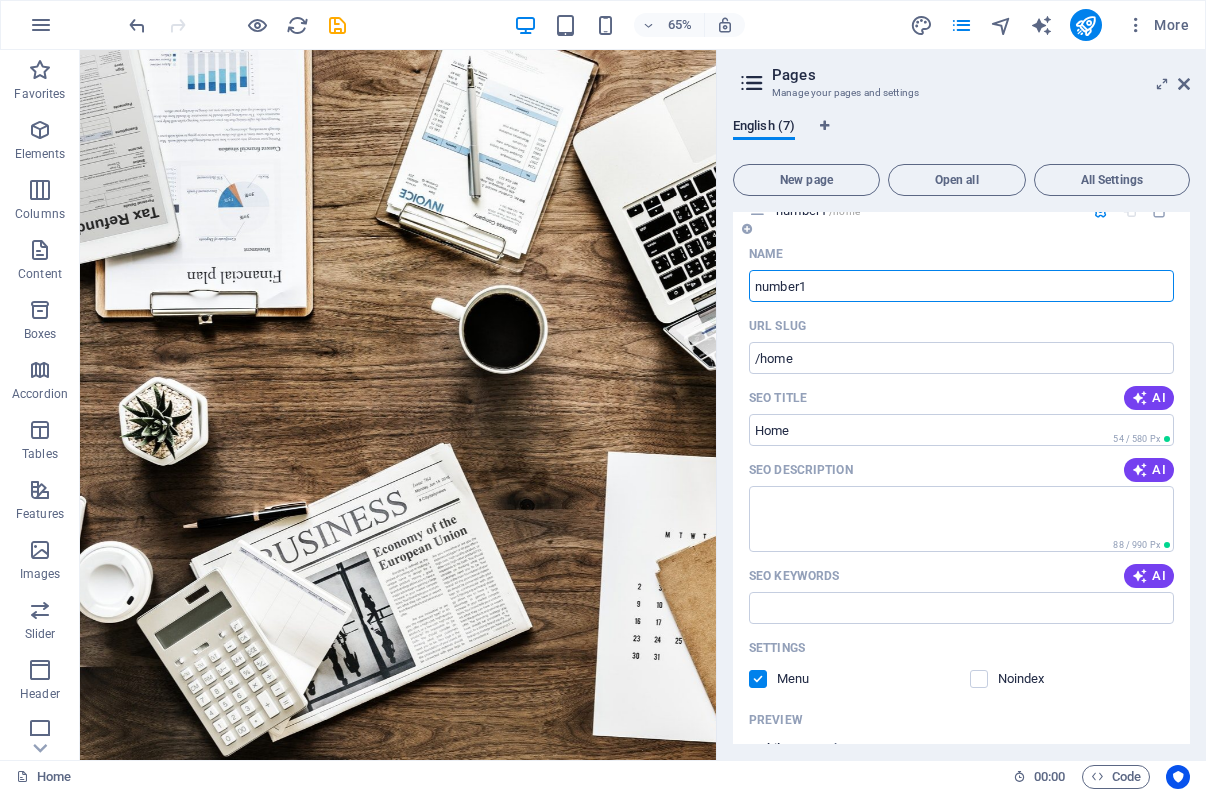 drag, startPoint x: 833, startPoint y: 280, endPoint x: 752, endPoint y: 297, distance: 82.764725 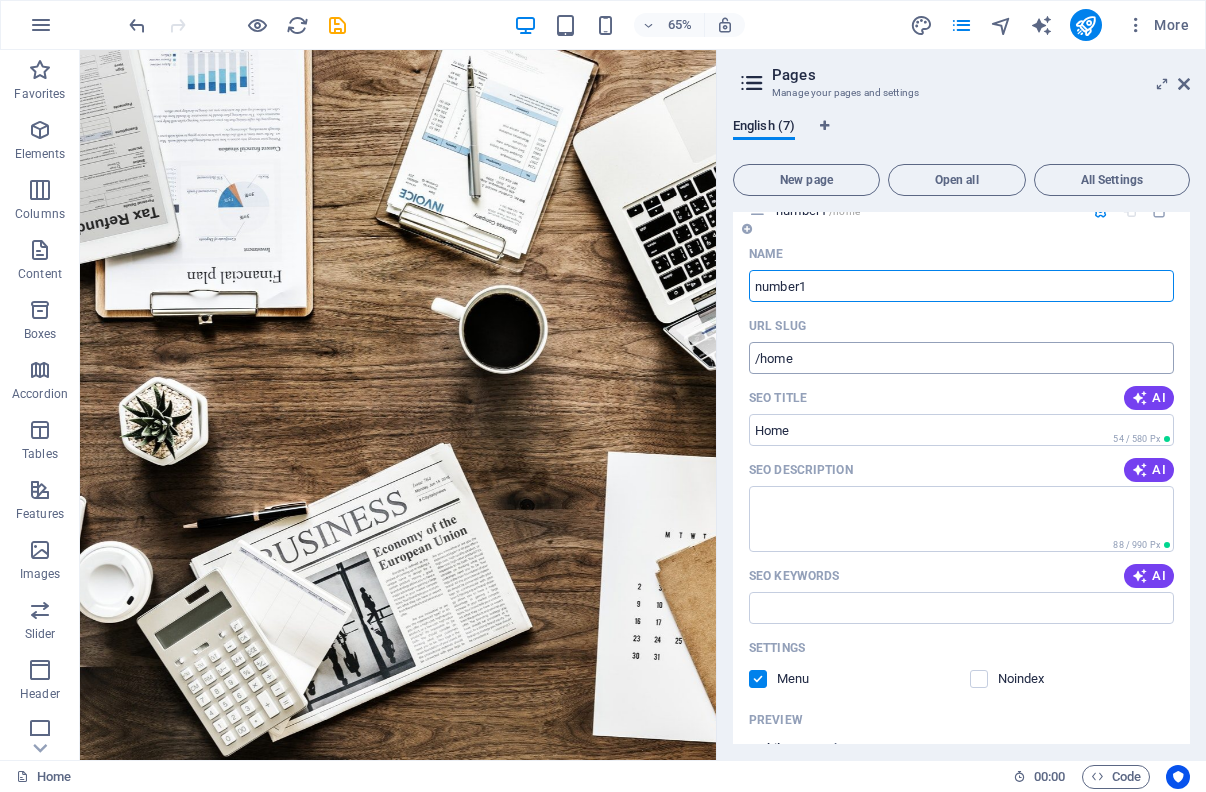 type on "number1" 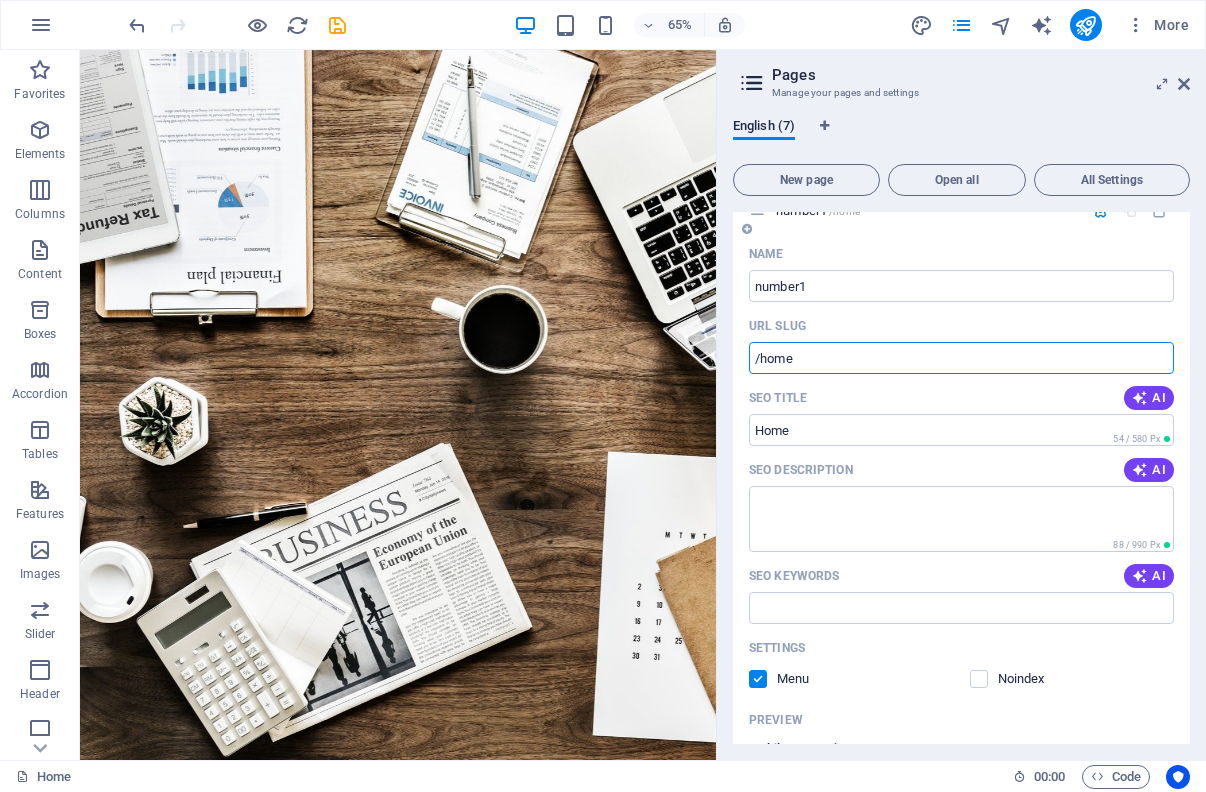 drag, startPoint x: 811, startPoint y: 358, endPoint x: 764, endPoint y: 366, distance: 47.67599 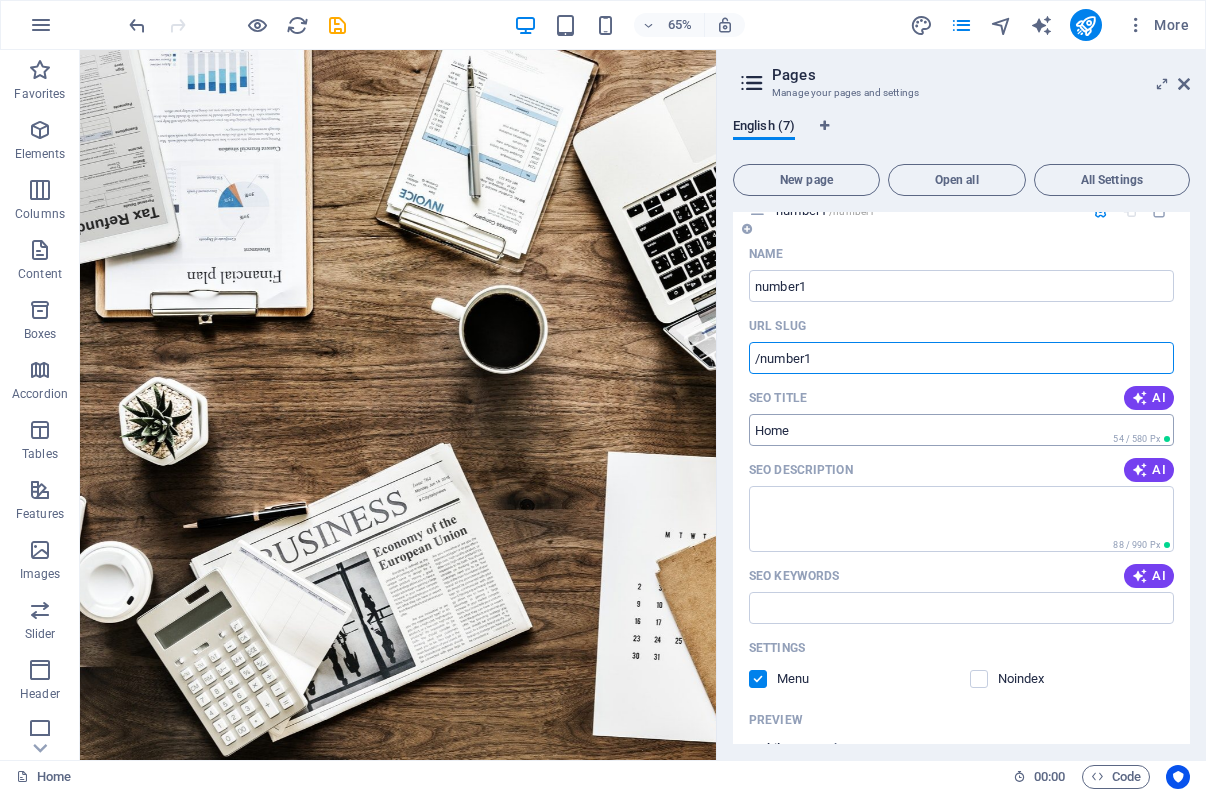 type on "/number1" 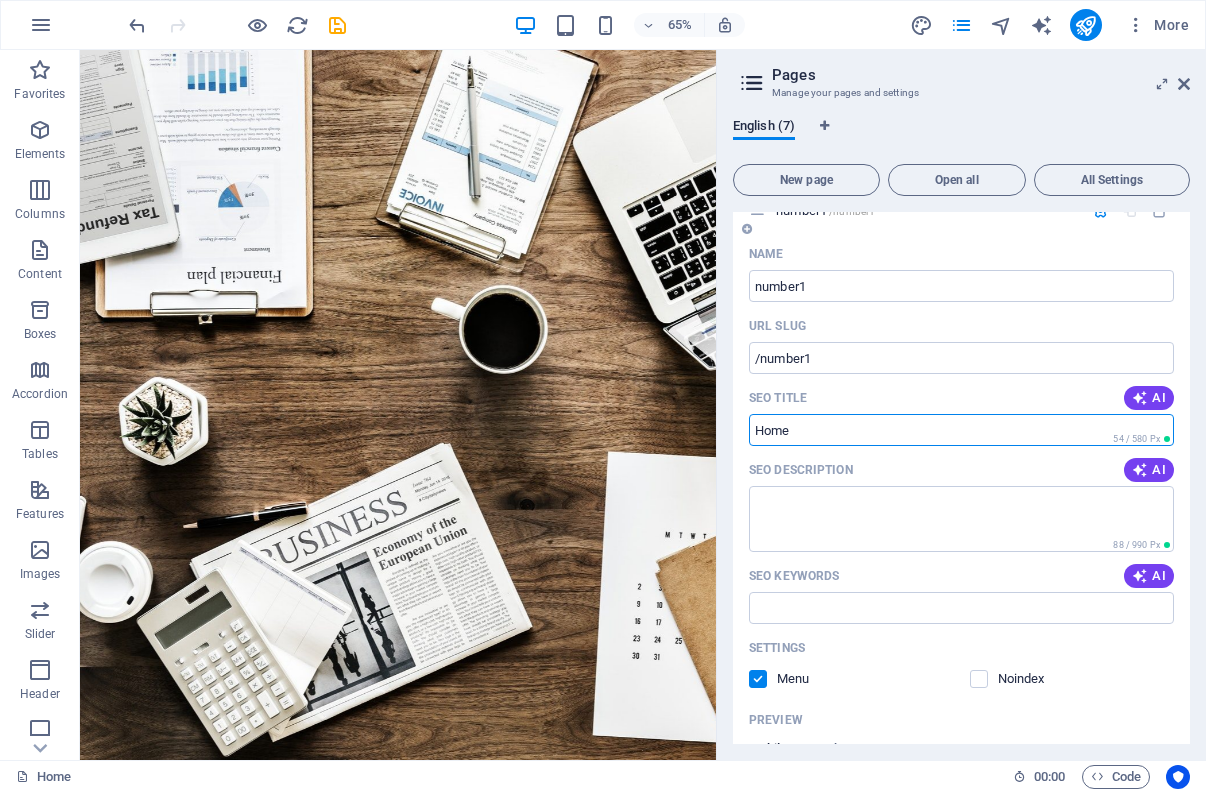 drag, startPoint x: 816, startPoint y: 428, endPoint x: 746, endPoint y: 441, distance: 71.19691 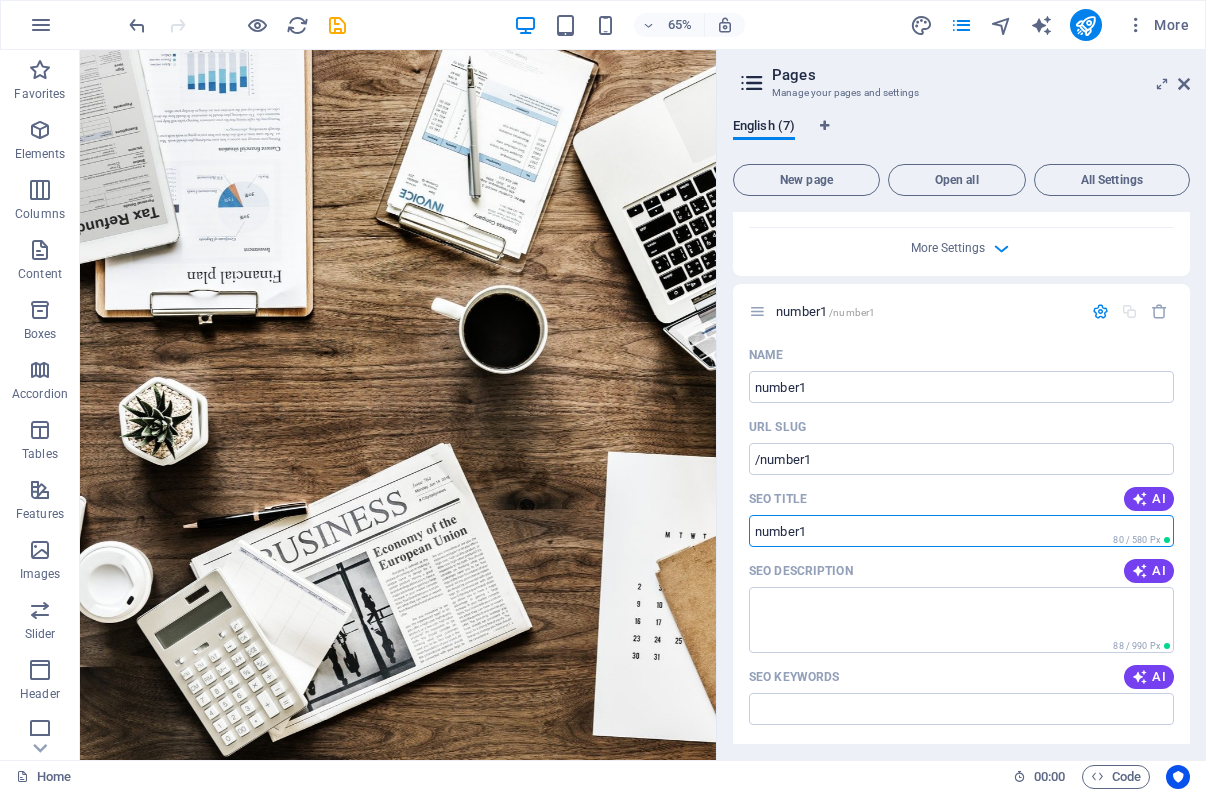scroll, scrollTop: 800, scrollLeft: 0, axis: vertical 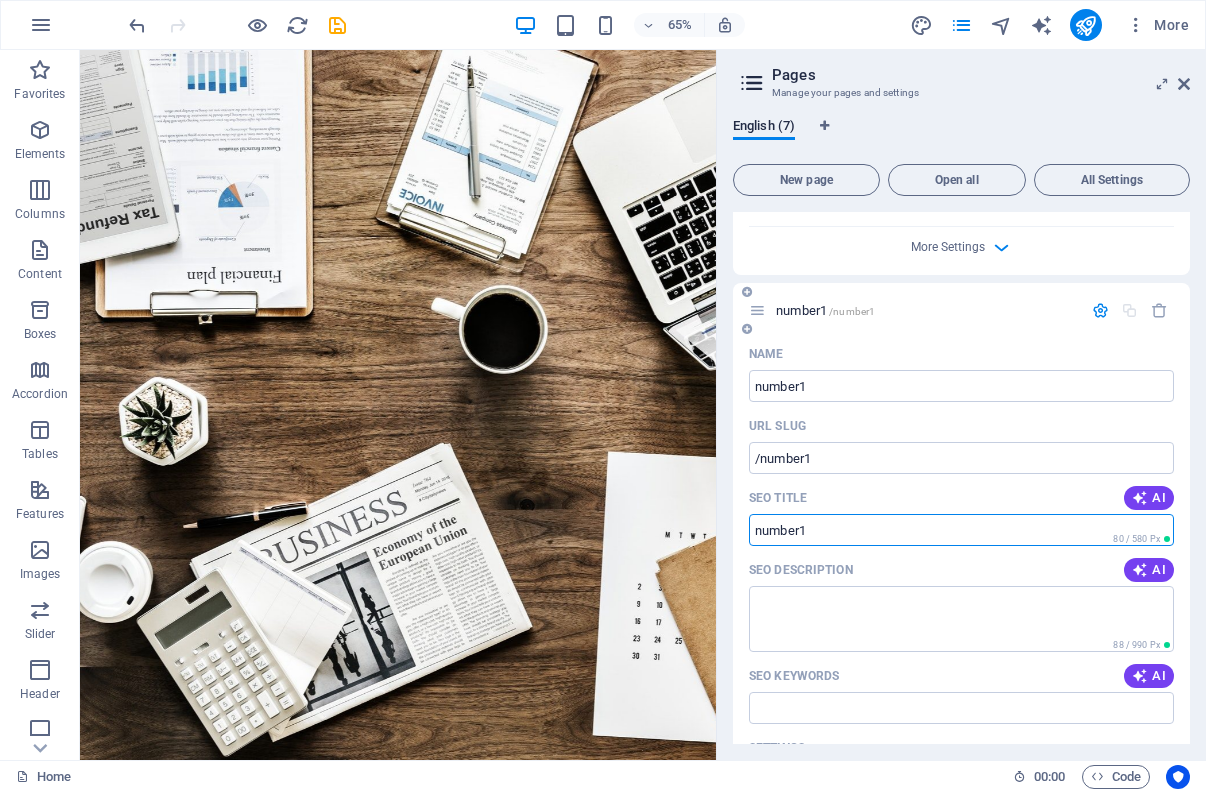type on "number1" 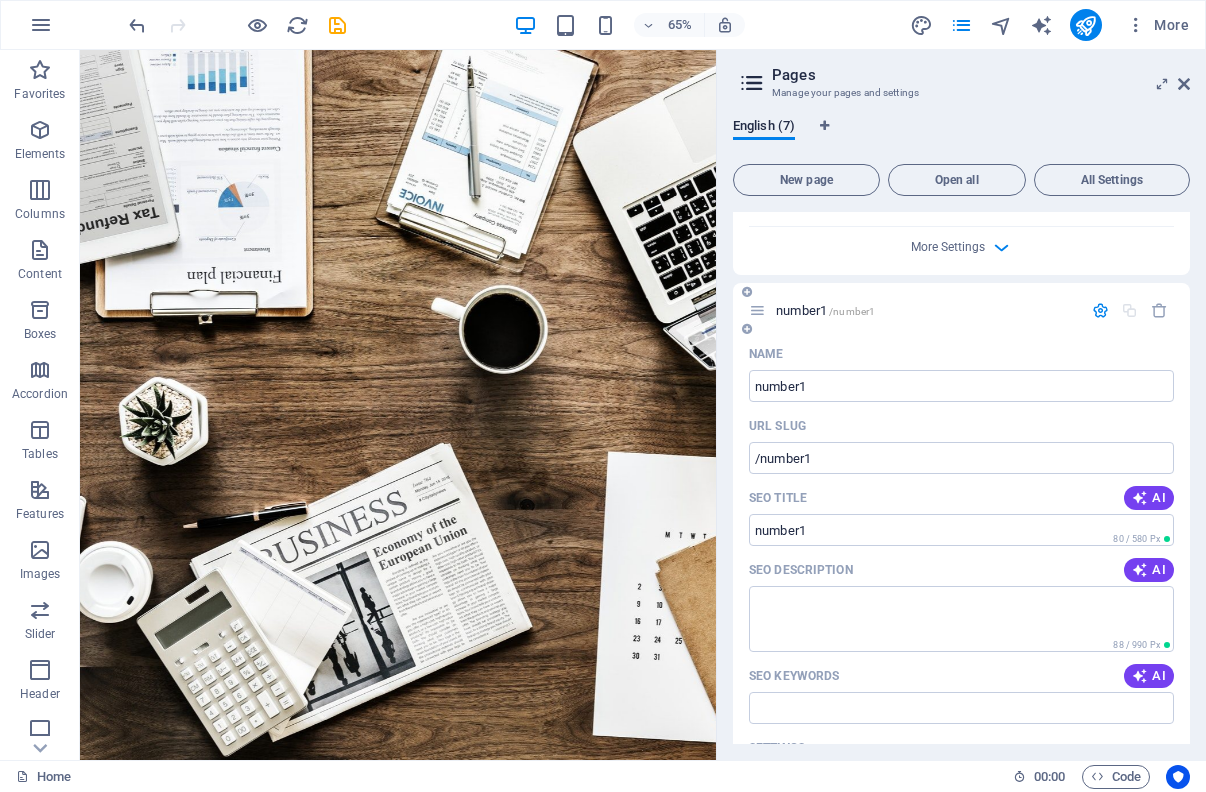 click on "/number1" at bounding box center (852, 311) 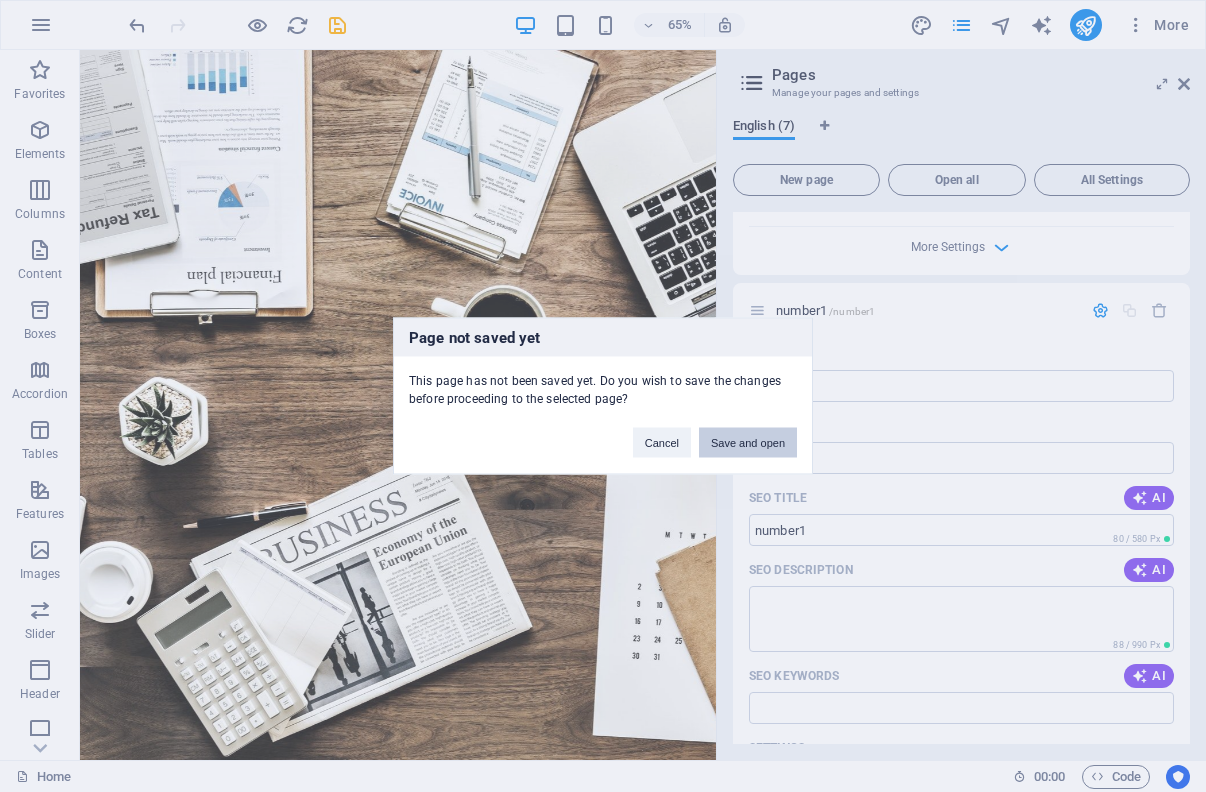 click on "Save and open" at bounding box center [748, 443] 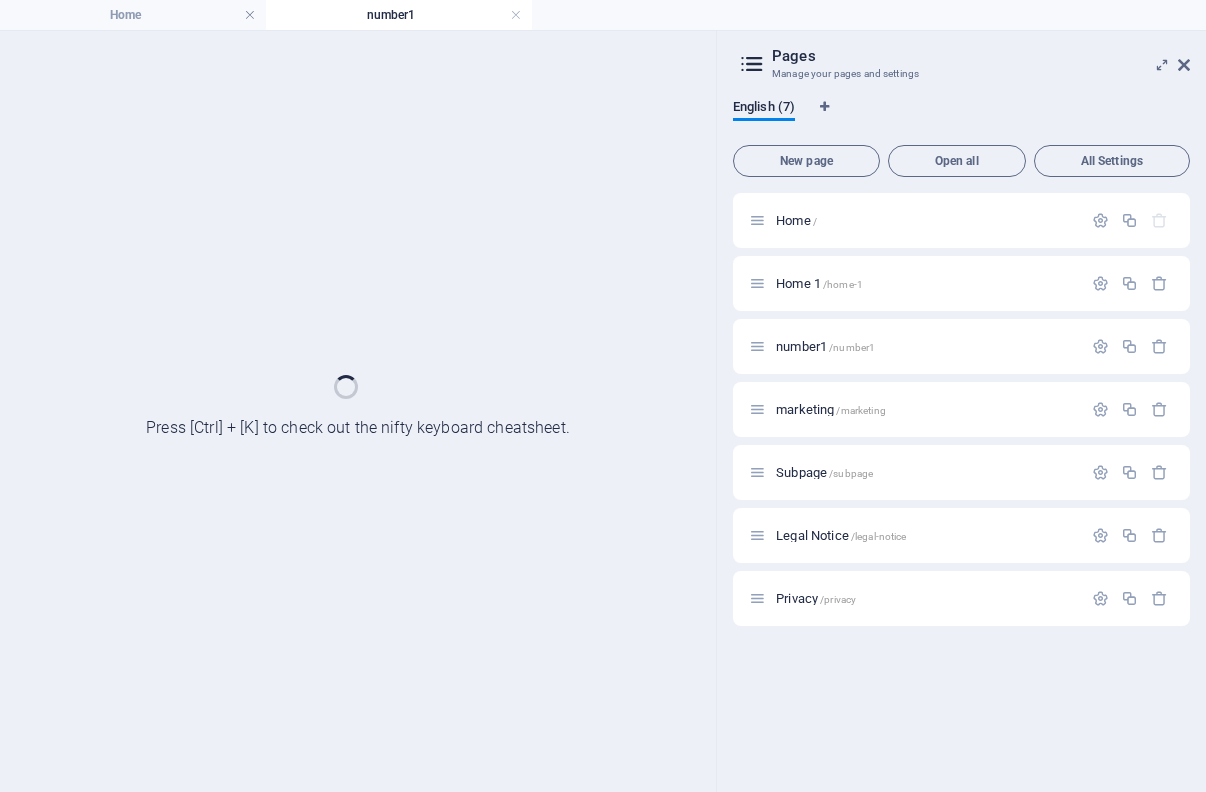 scroll, scrollTop: 0, scrollLeft: 0, axis: both 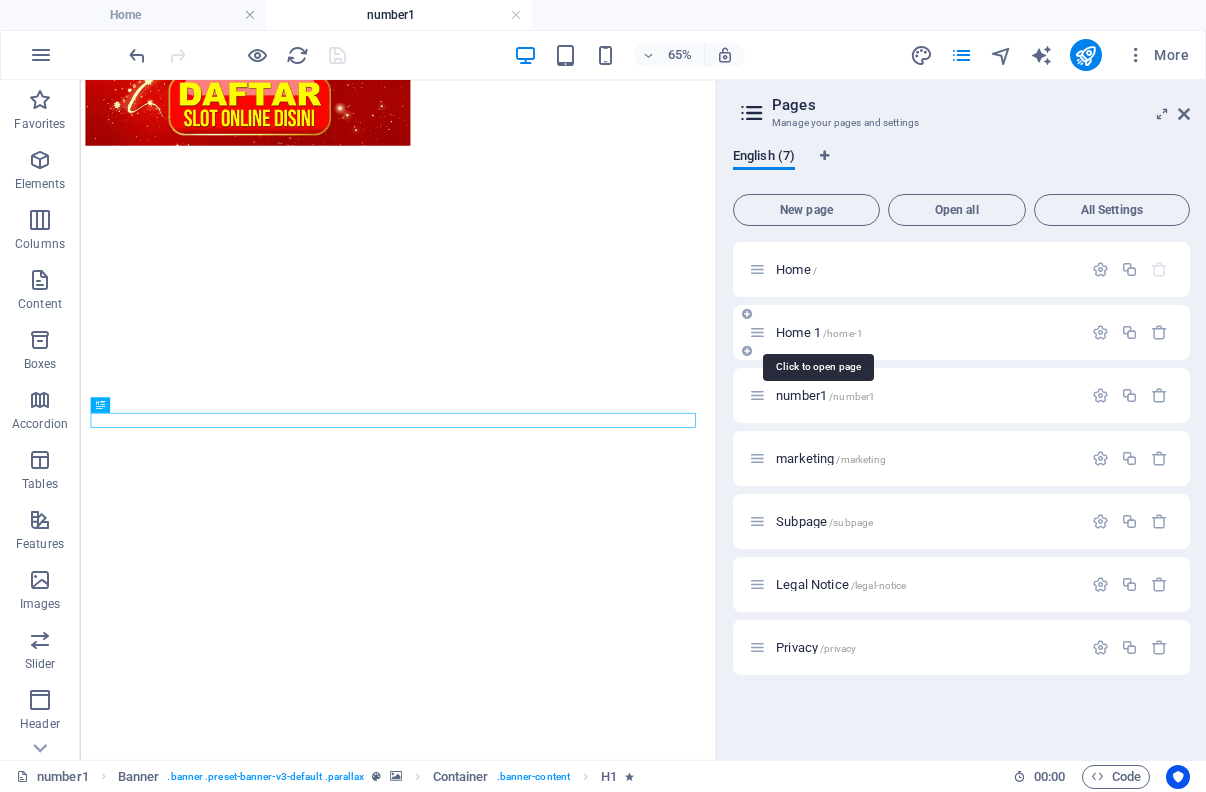 click on "Home 1 /home-1" at bounding box center [819, 332] 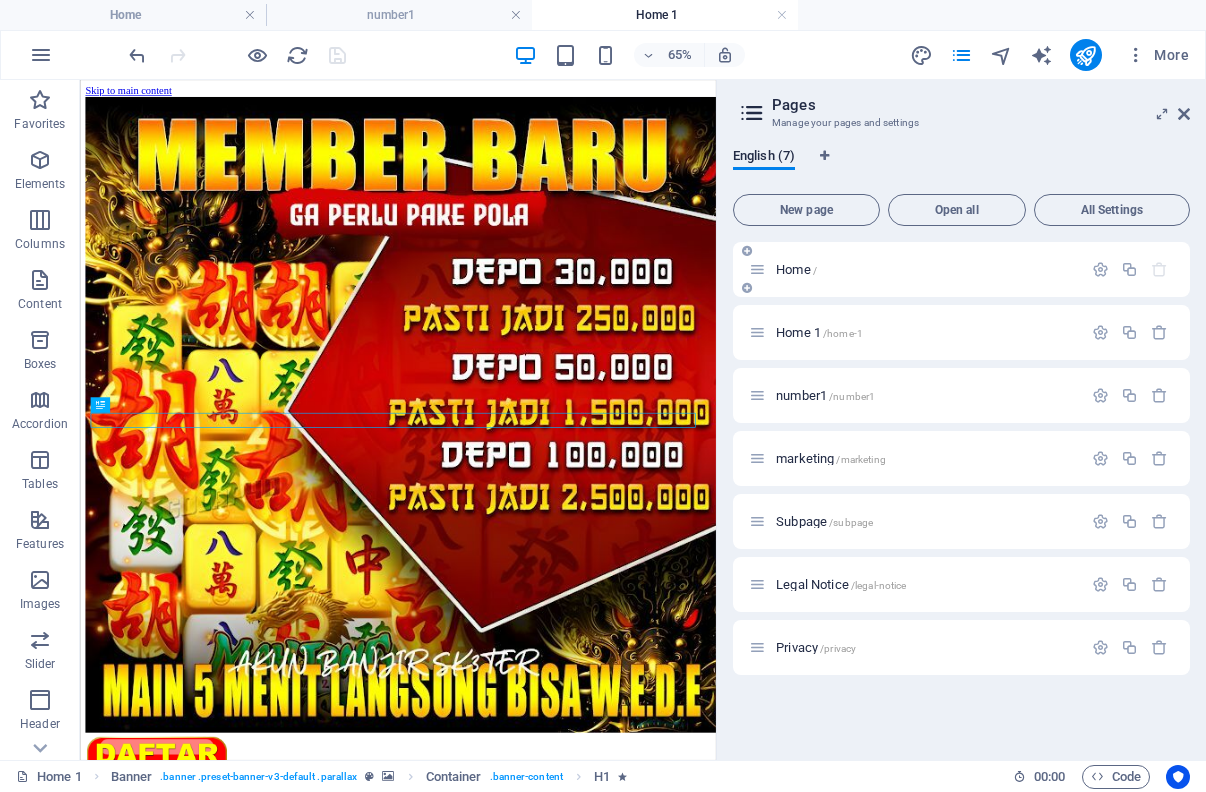 scroll, scrollTop: 1796, scrollLeft: 0, axis: vertical 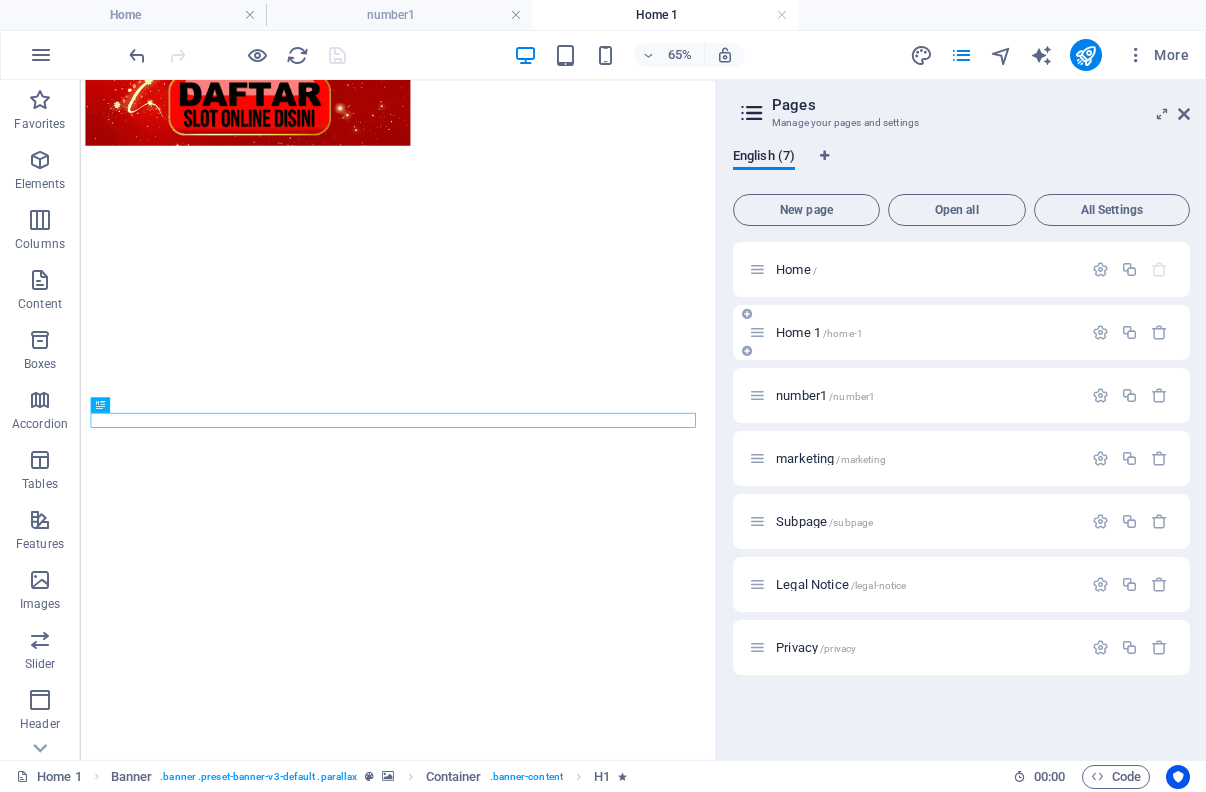 click on "Home 1 /home-1" at bounding box center (915, 332) 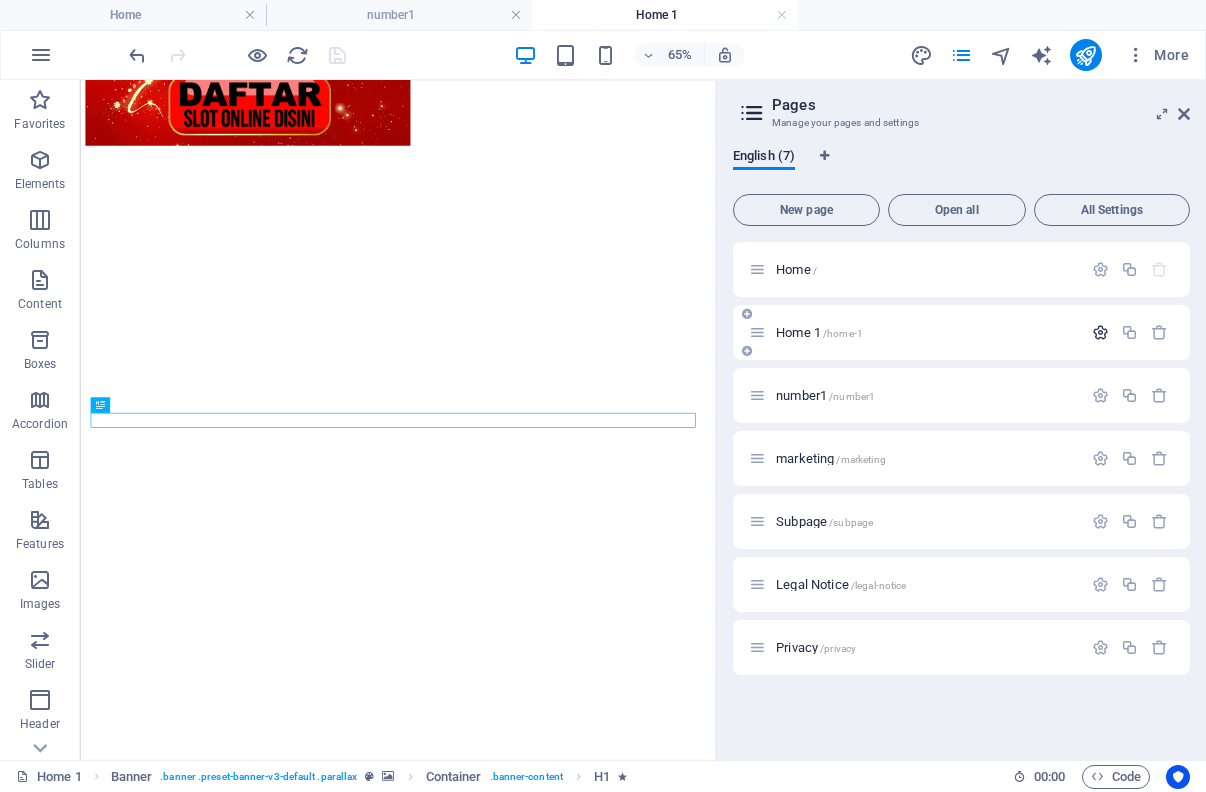 click at bounding box center (1100, 332) 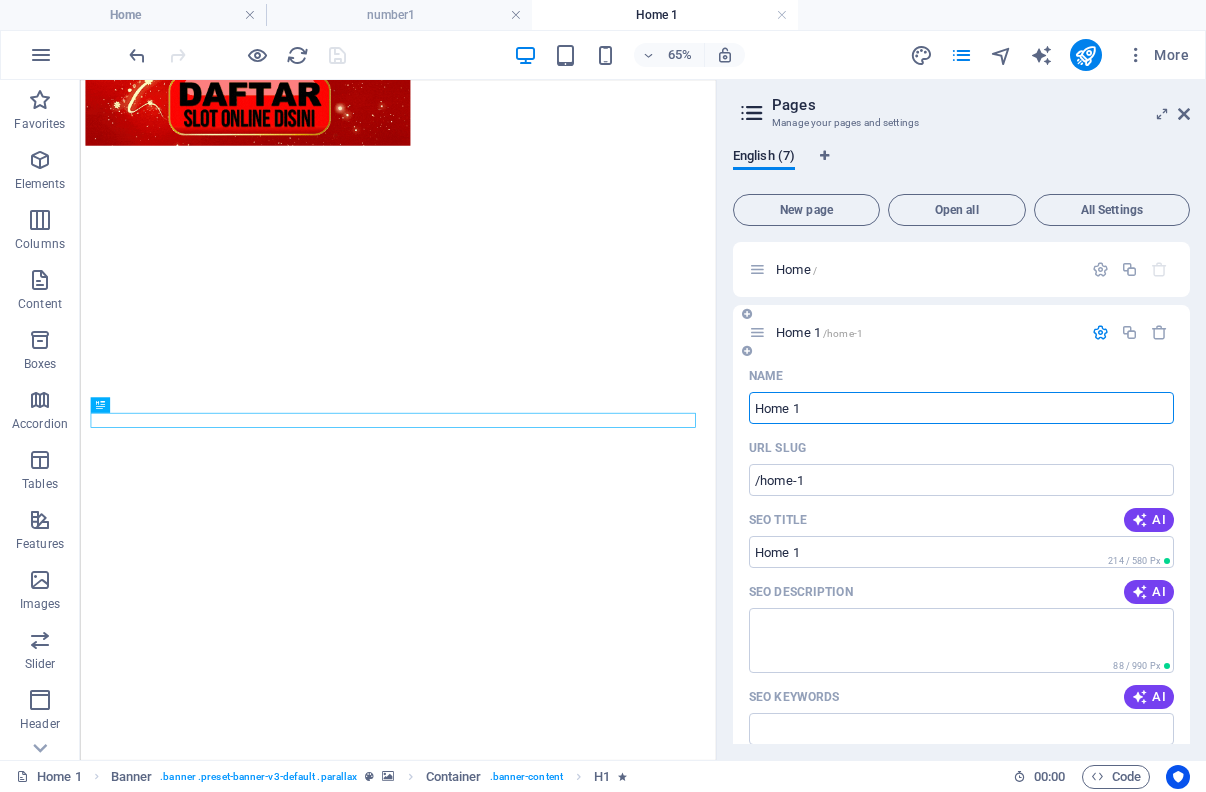 drag, startPoint x: 825, startPoint y: 407, endPoint x: 792, endPoint y: 408, distance: 33.01515 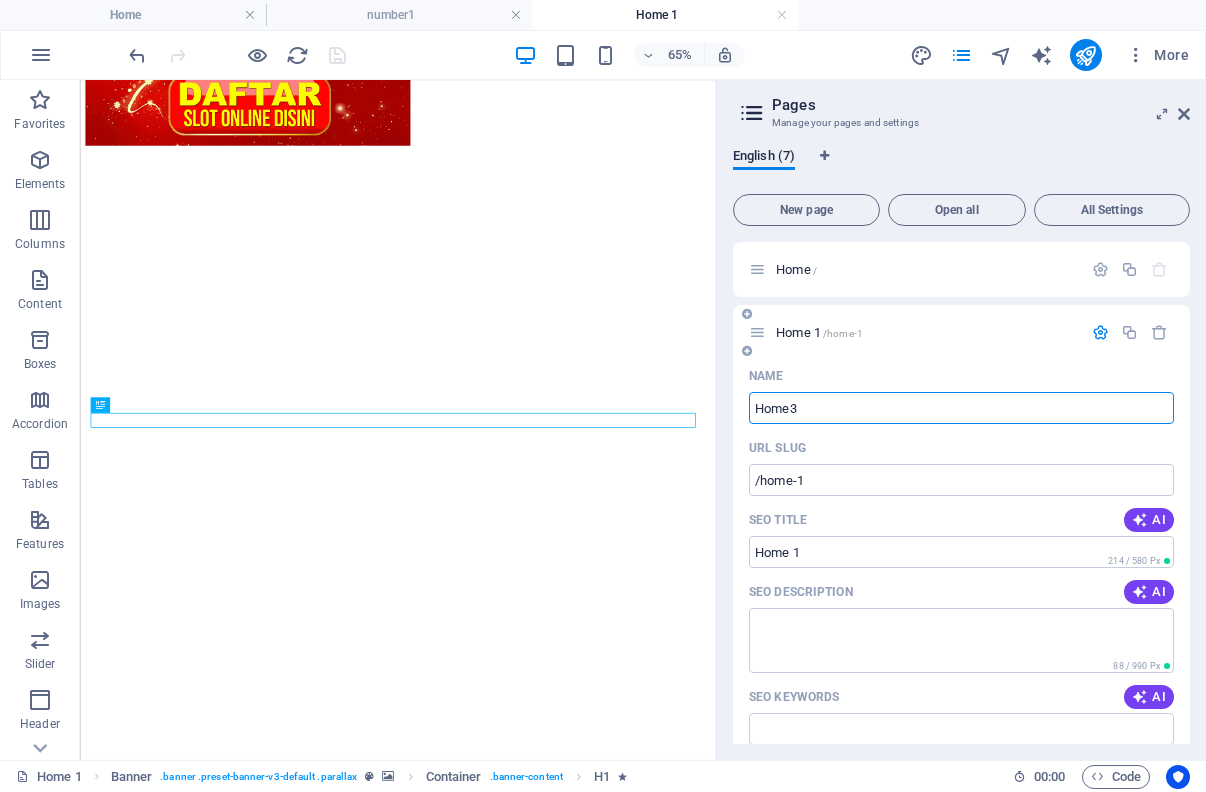type on "Home3" 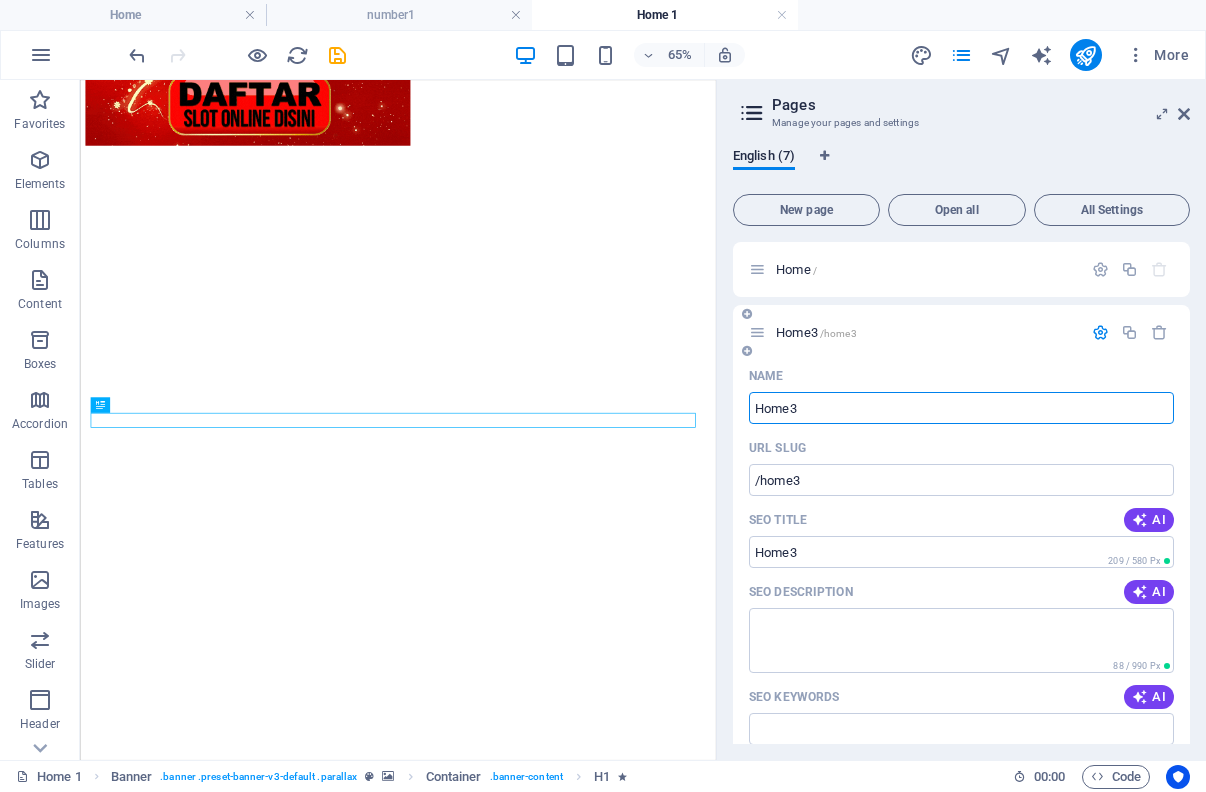 type on "Home3" 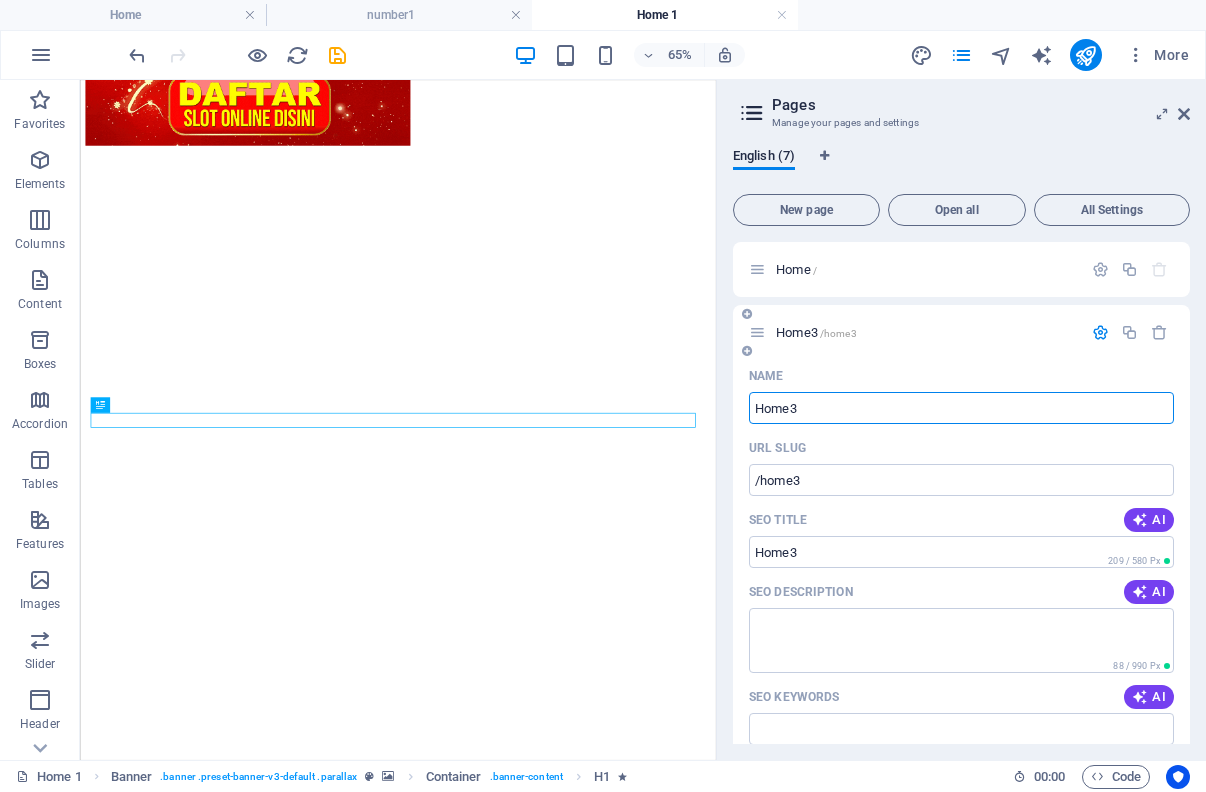 click on "Home3 /home3" at bounding box center (926, 332) 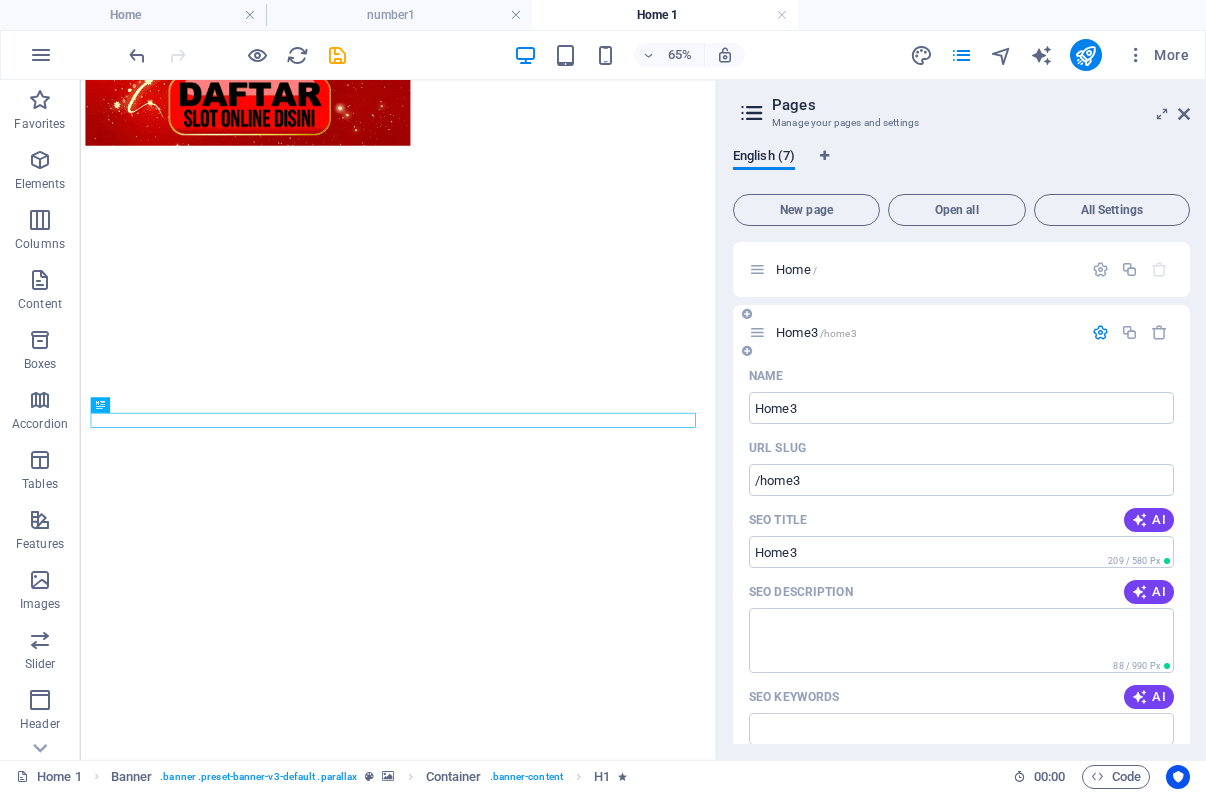 click on "Home3 /home3" at bounding box center [816, 332] 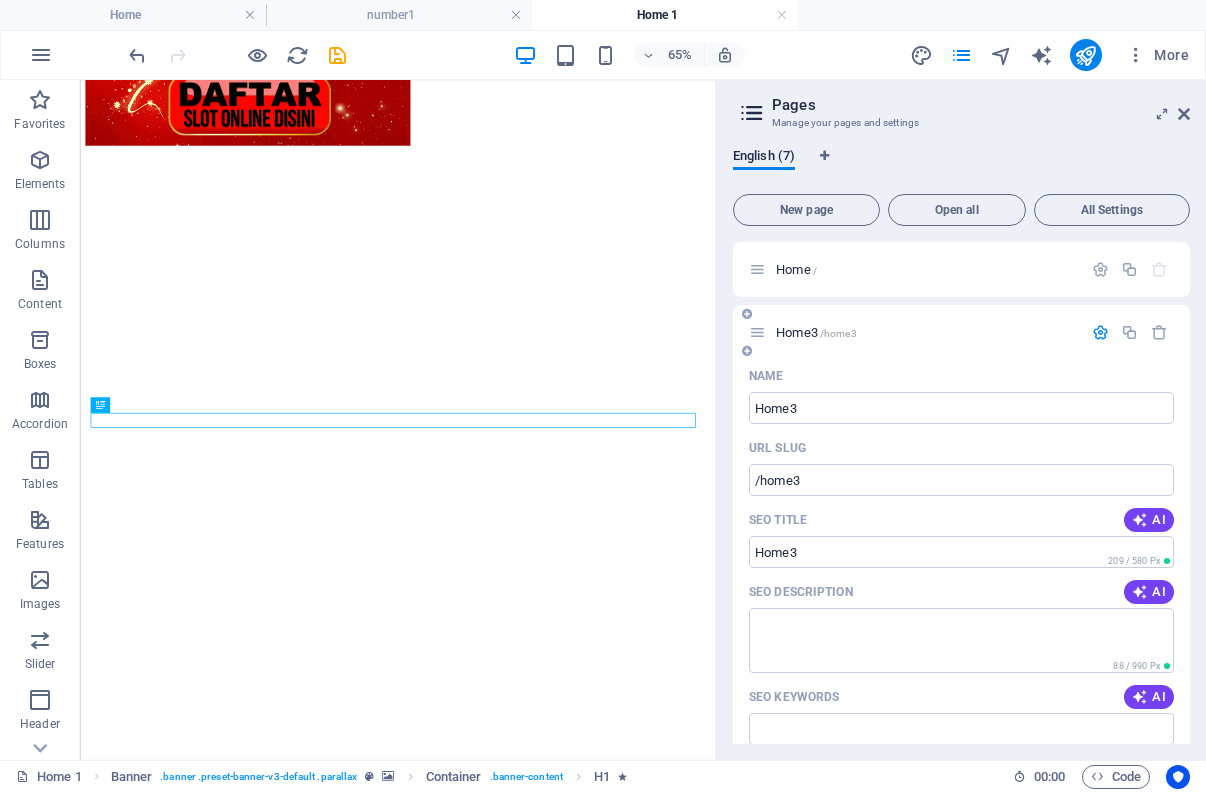 click on "Home3 /home3" at bounding box center [926, 332] 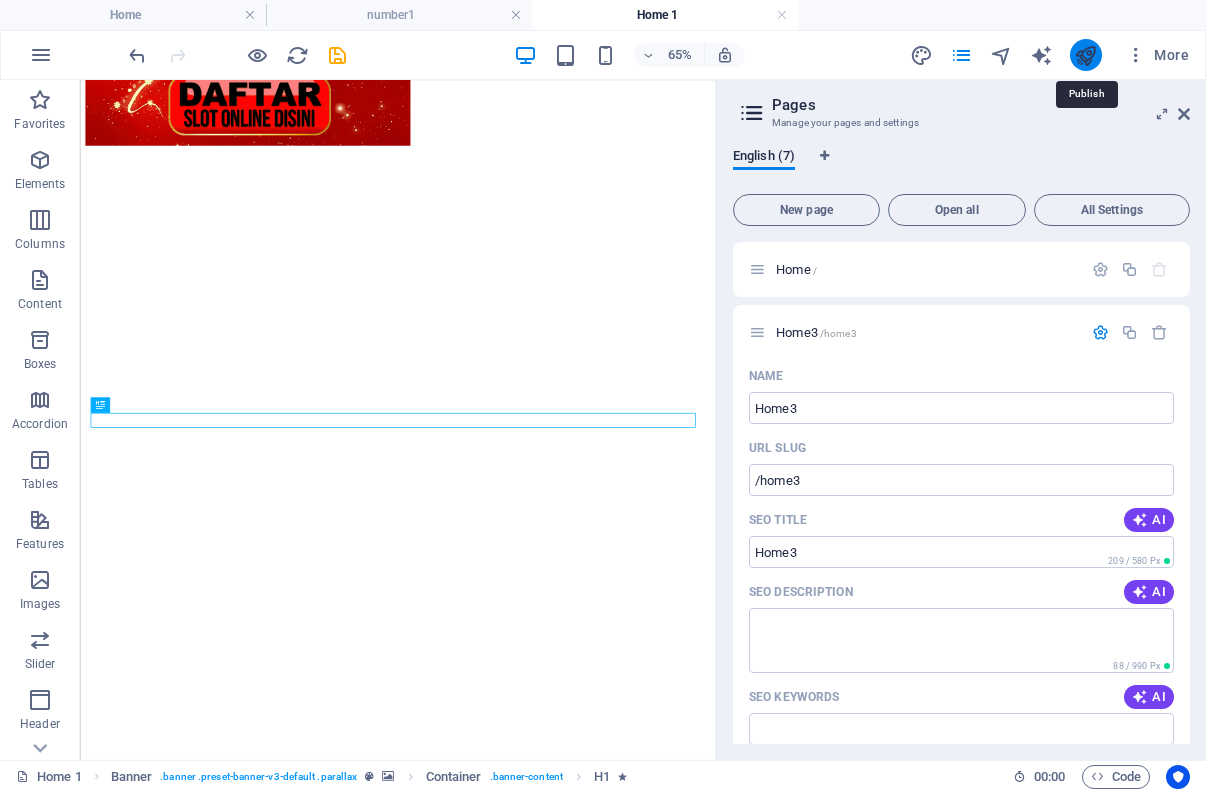 drag, startPoint x: 1081, startPoint y: 52, endPoint x: 1006, endPoint y: 13, distance: 84.53402 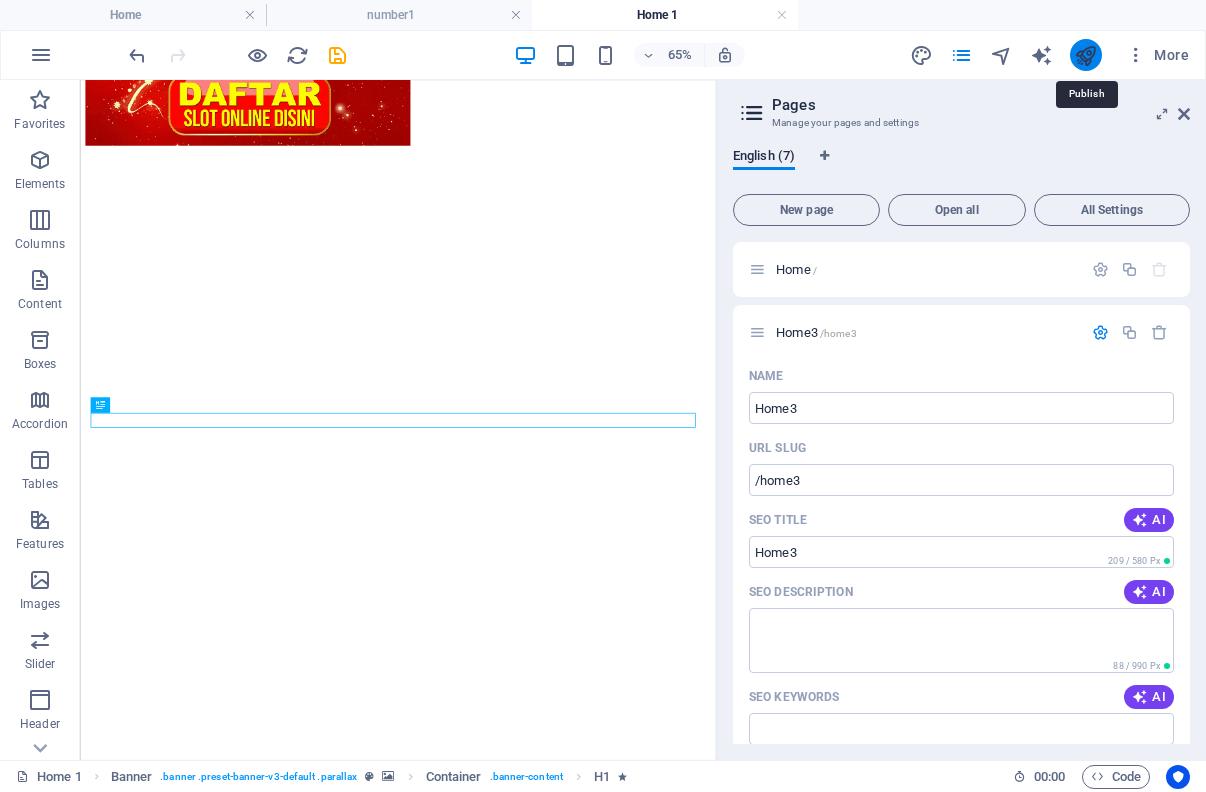 click at bounding box center (1085, 55) 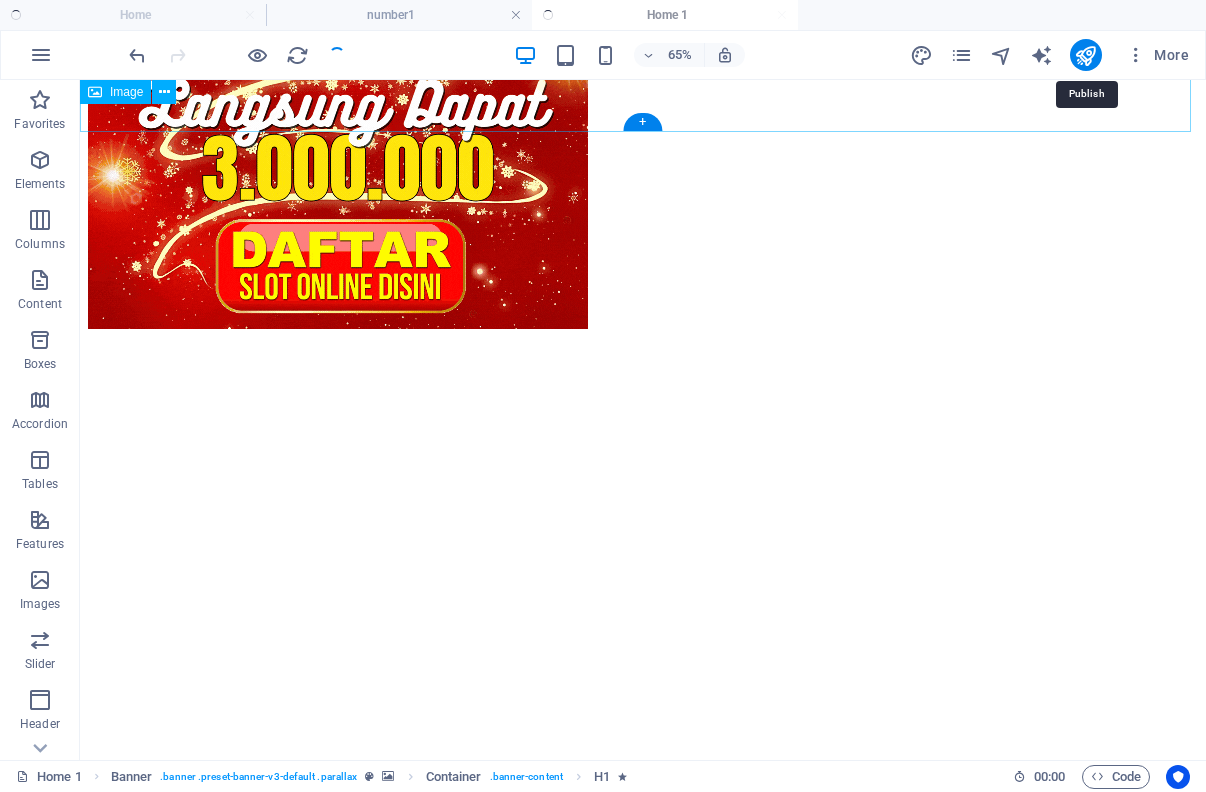 scroll, scrollTop: 1944, scrollLeft: 0, axis: vertical 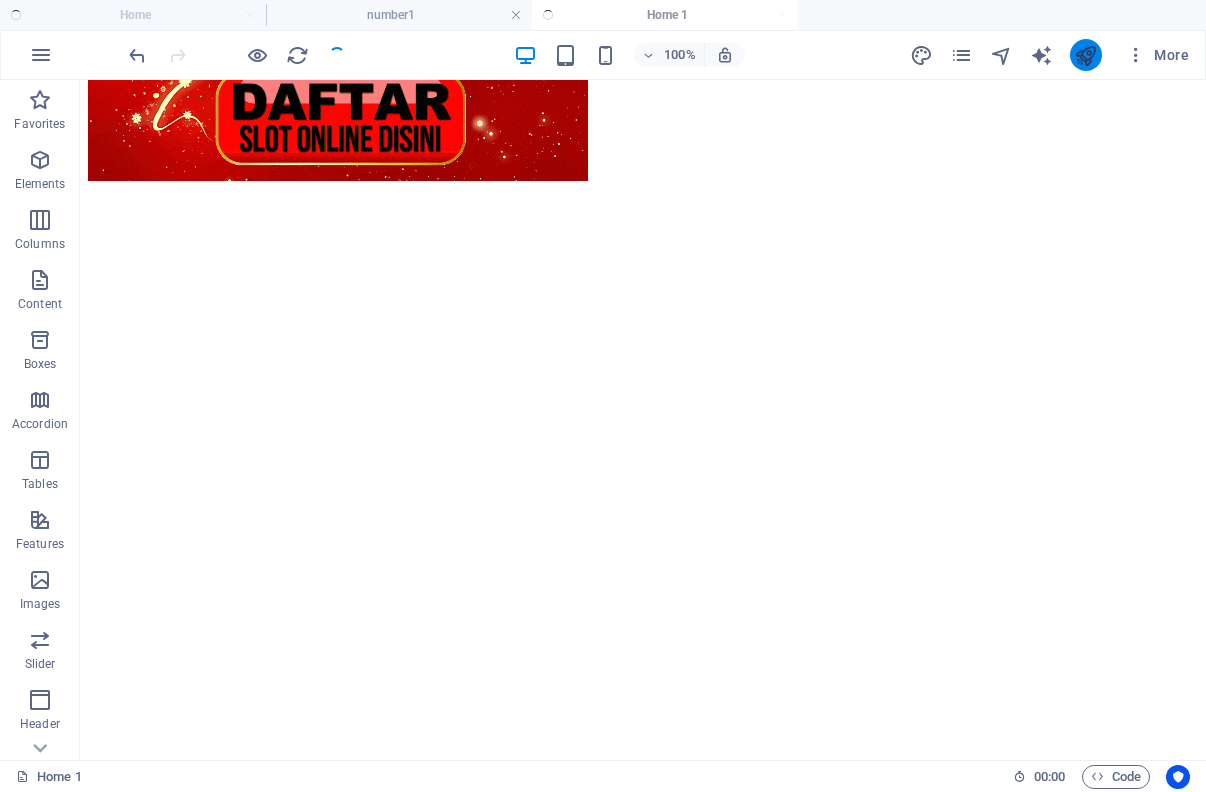 click at bounding box center (1085, 55) 